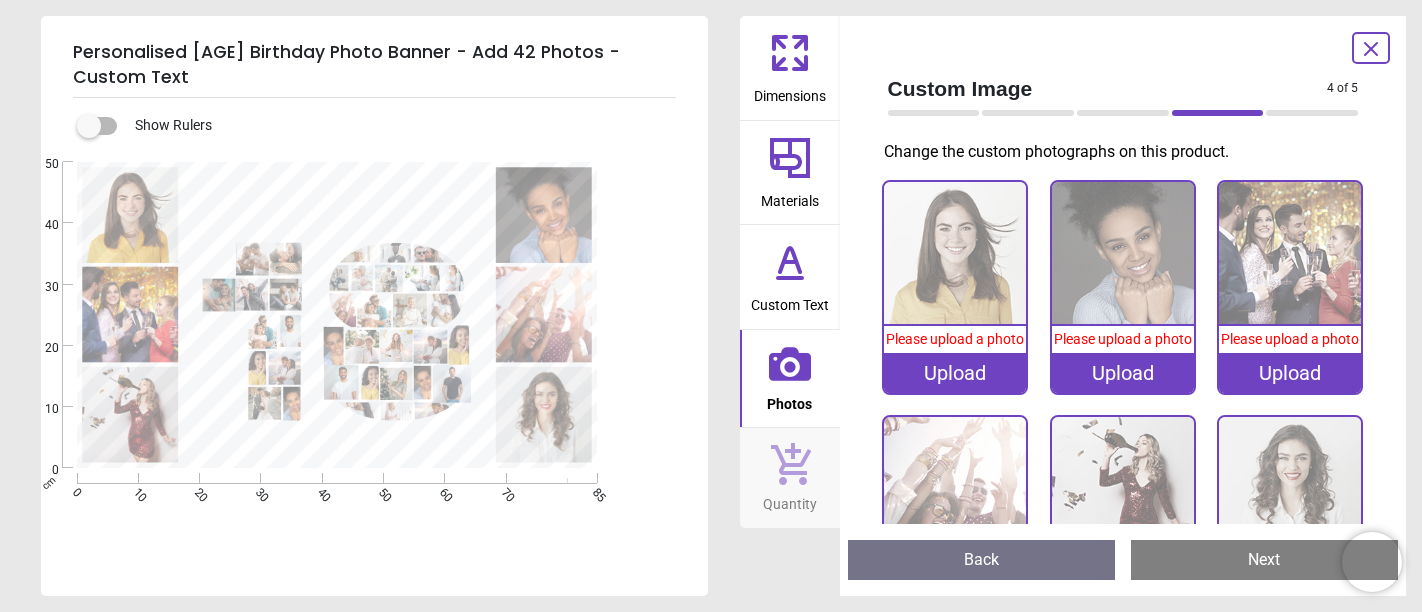 scroll, scrollTop: 0, scrollLeft: 0, axis: both 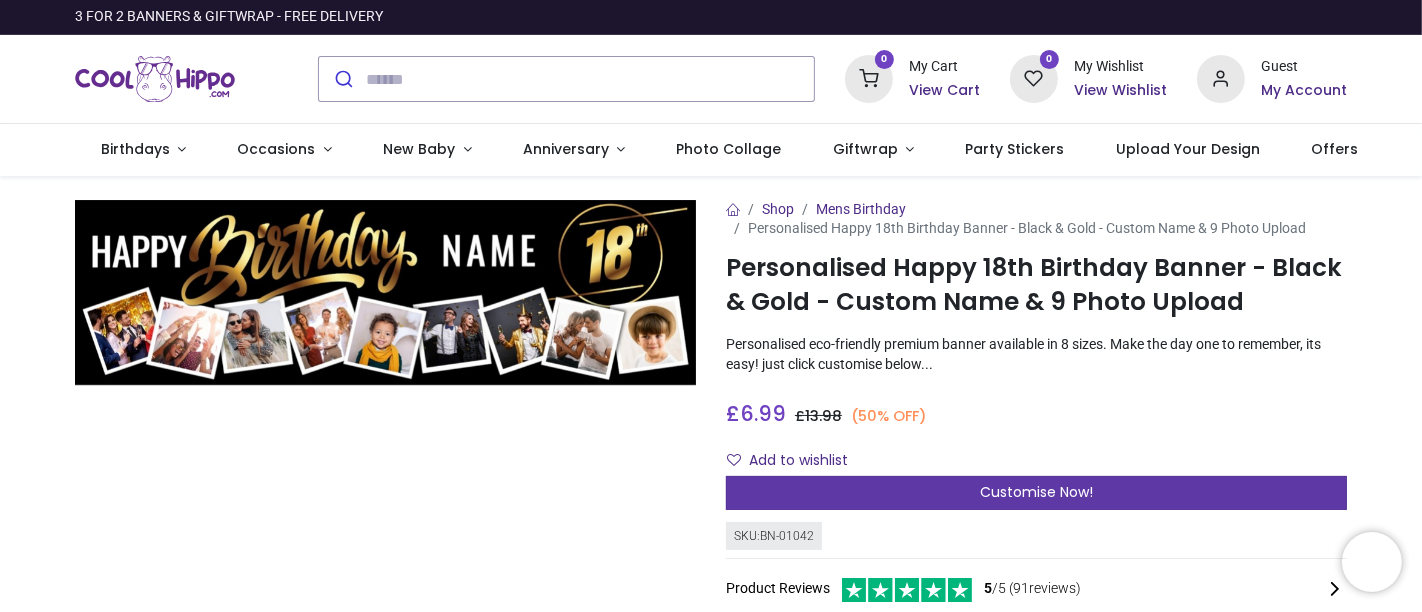click on "Customise Now!" at bounding box center [1036, 492] 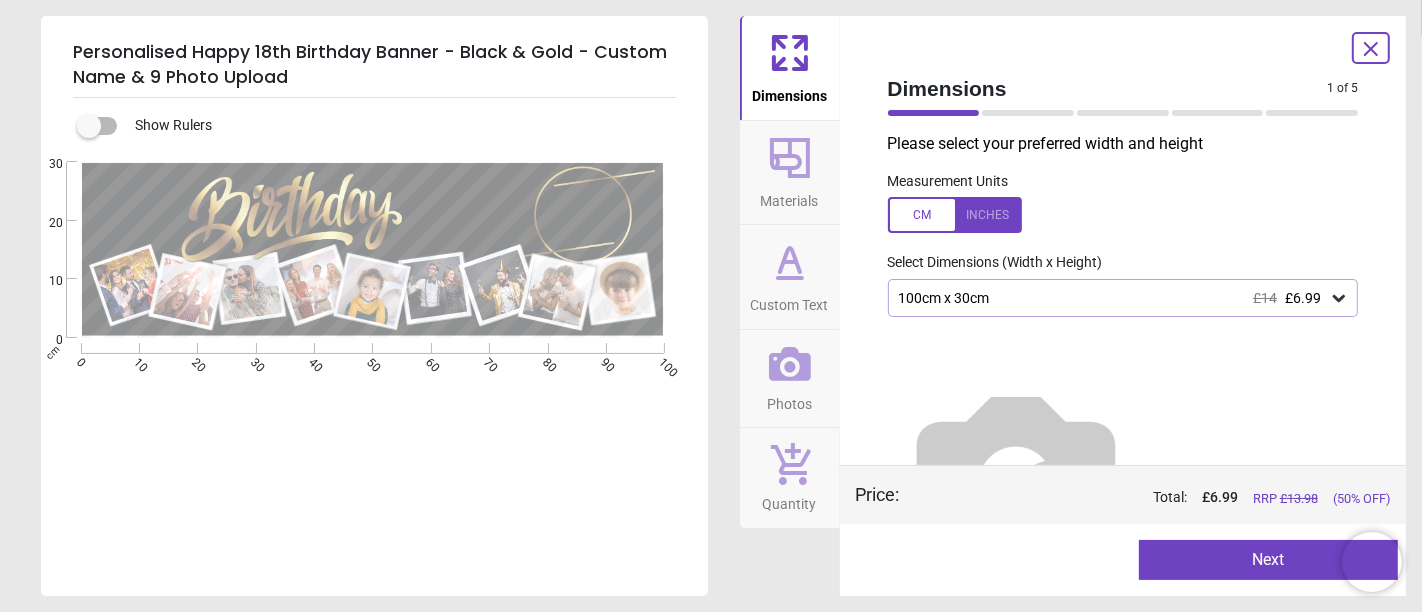 click on "100cm  x  30cm       £14 £6.99" at bounding box center [1123, 298] 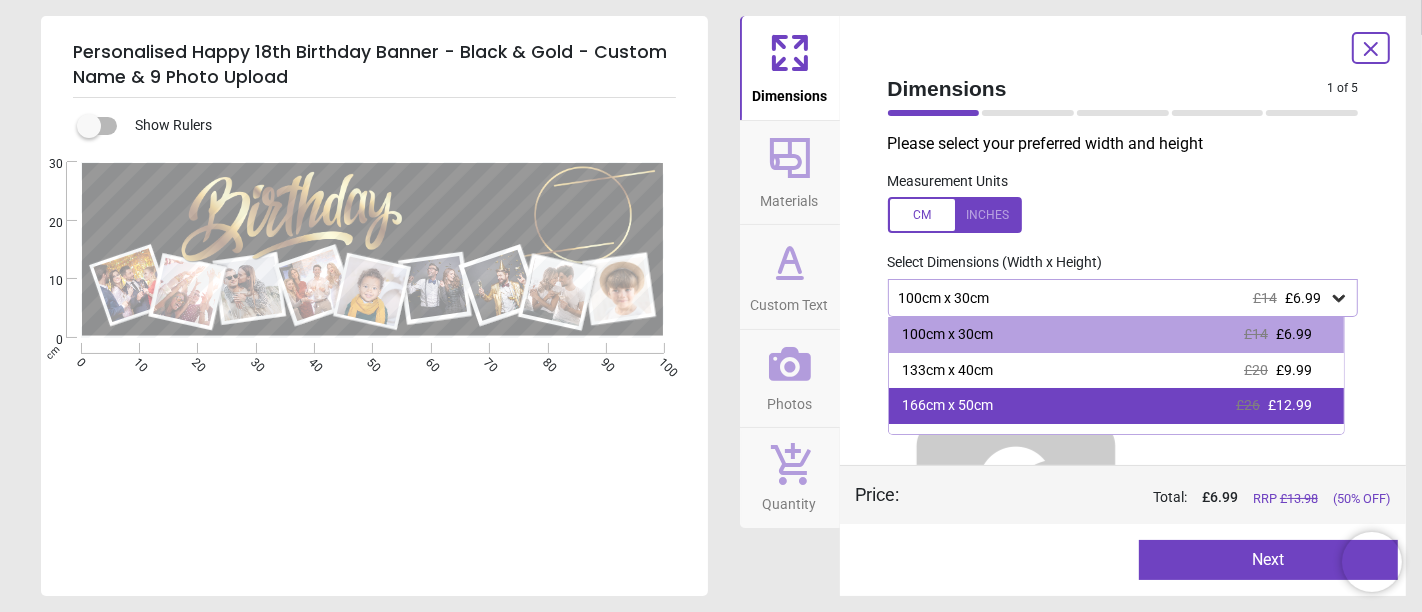 click on "166cm  x  50cm" at bounding box center [948, 406] 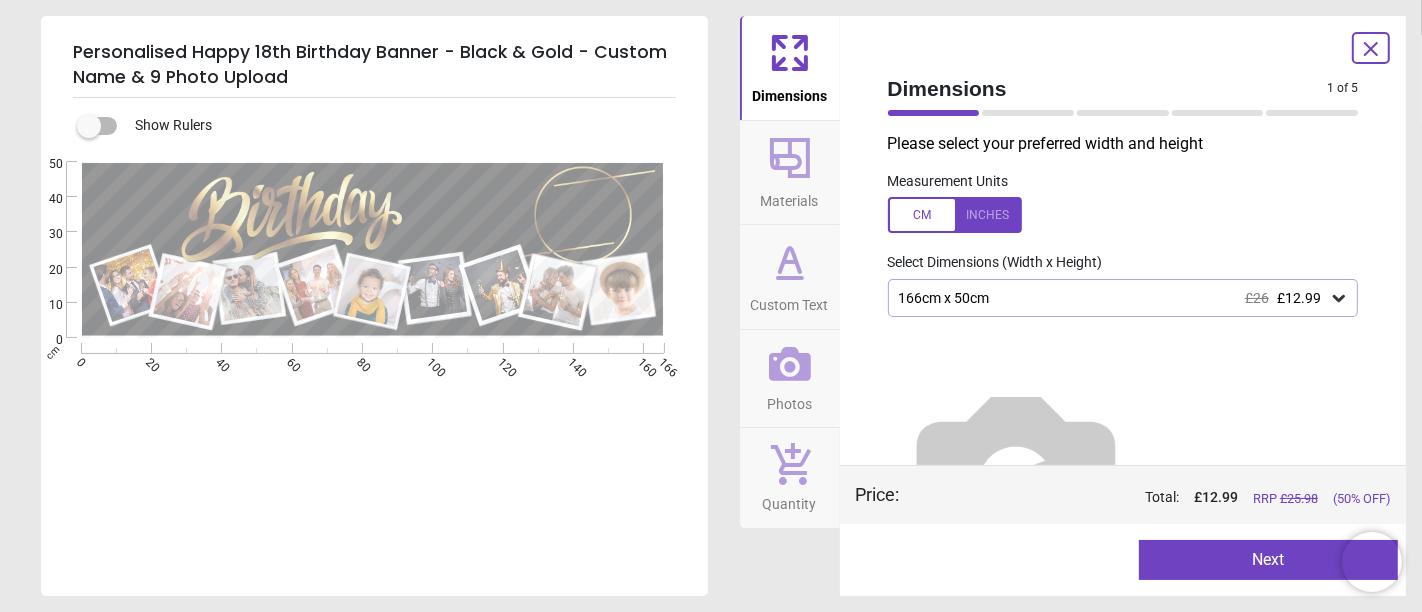click on "166cm  x  50cm       £26 £12.99" at bounding box center [1113, 298] 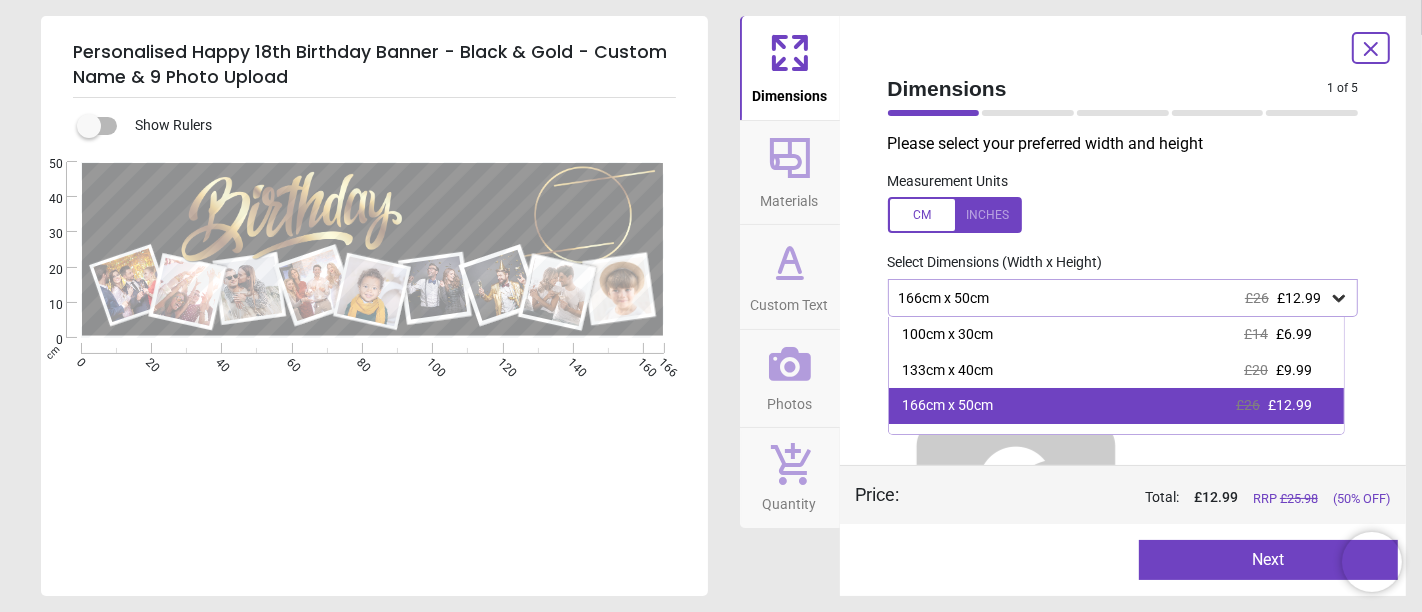 scroll, scrollTop: 111, scrollLeft: 0, axis: vertical 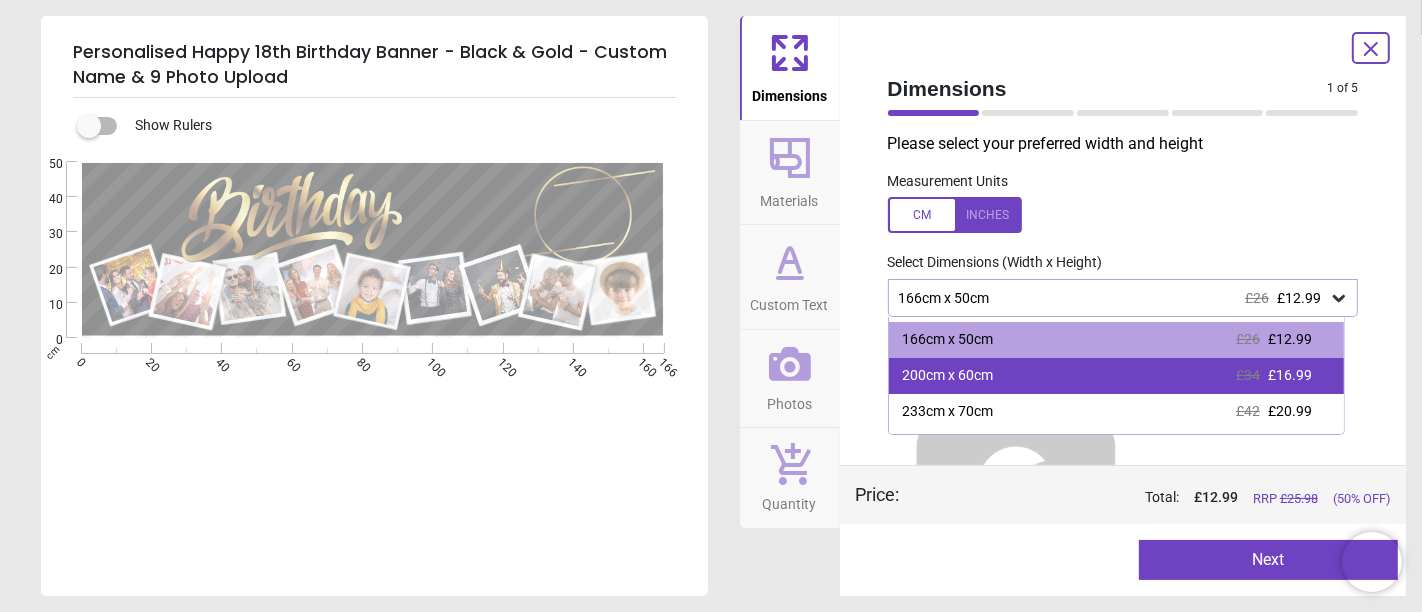 click on "£16.99" at bounding box center [1290, 375] 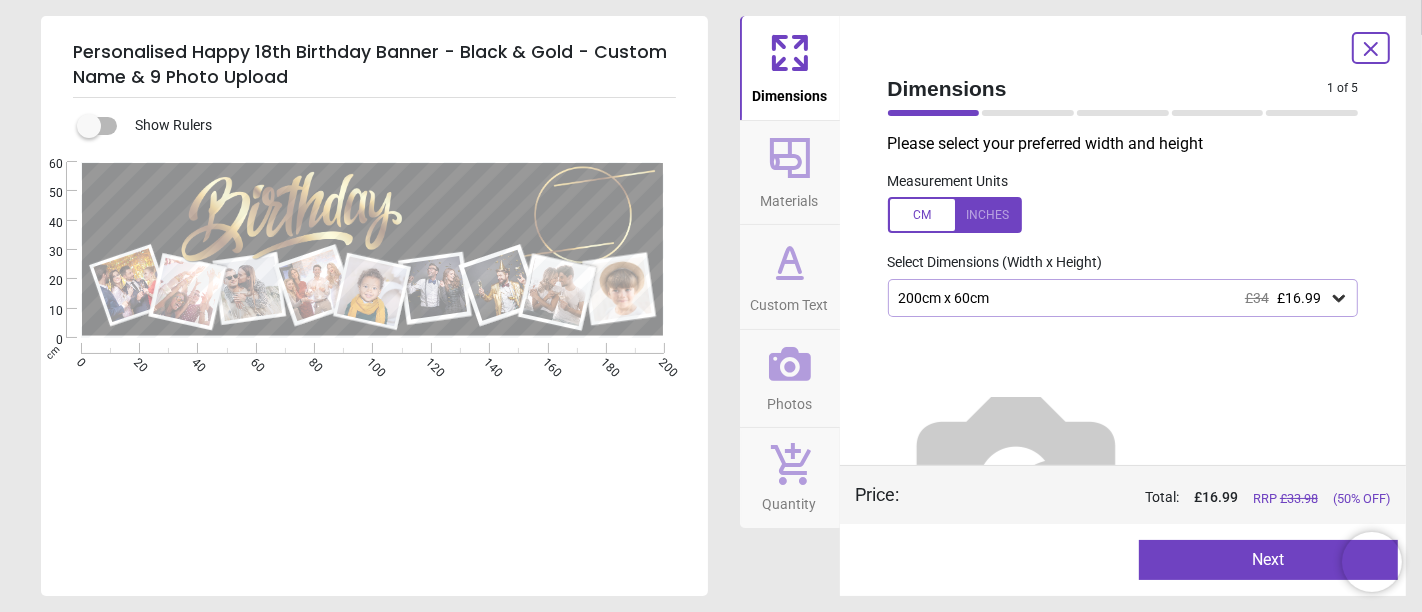 click on "Next" at bounding box center [1268, 560] 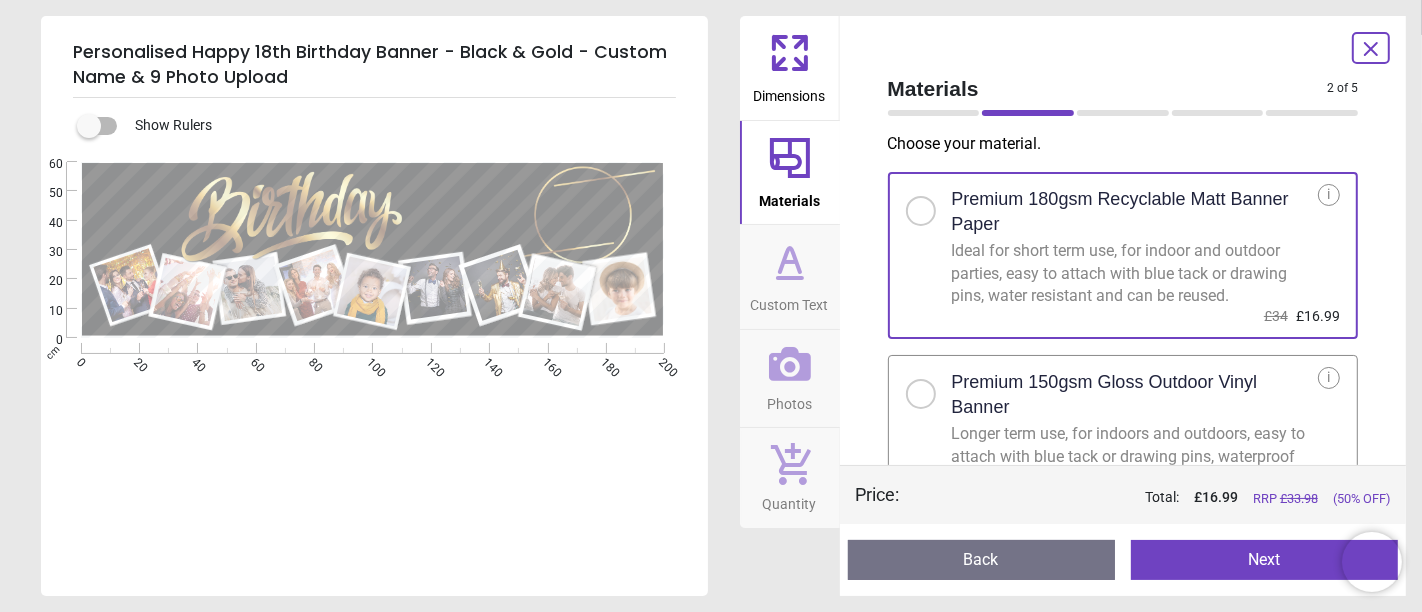click at bounding box center [921, 394] 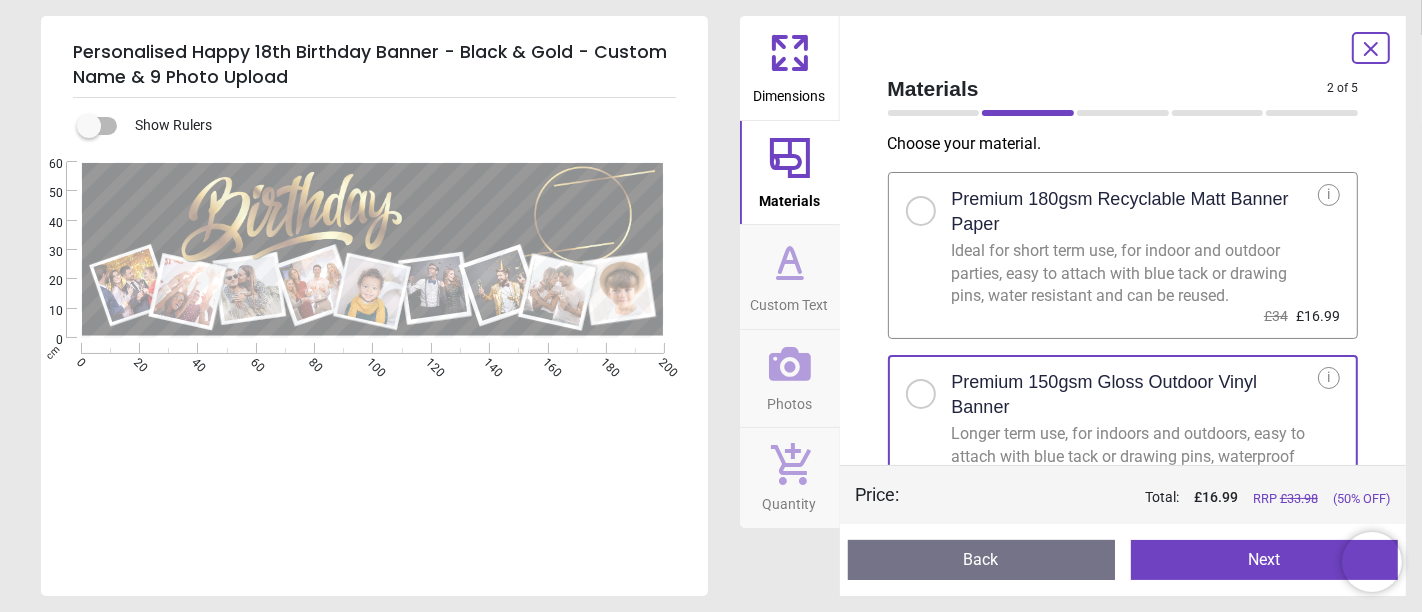 click on "Next" at bounding box center (1264, 560) 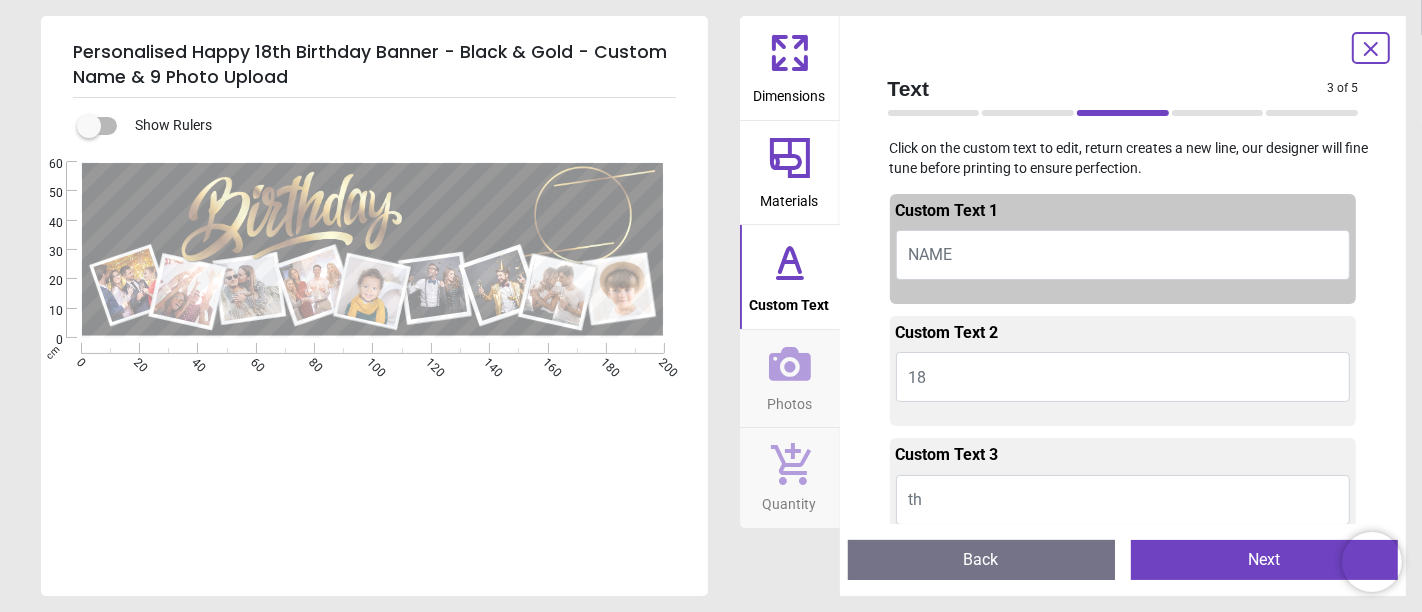 click on "NAME" at bounding box center [1123, 255] 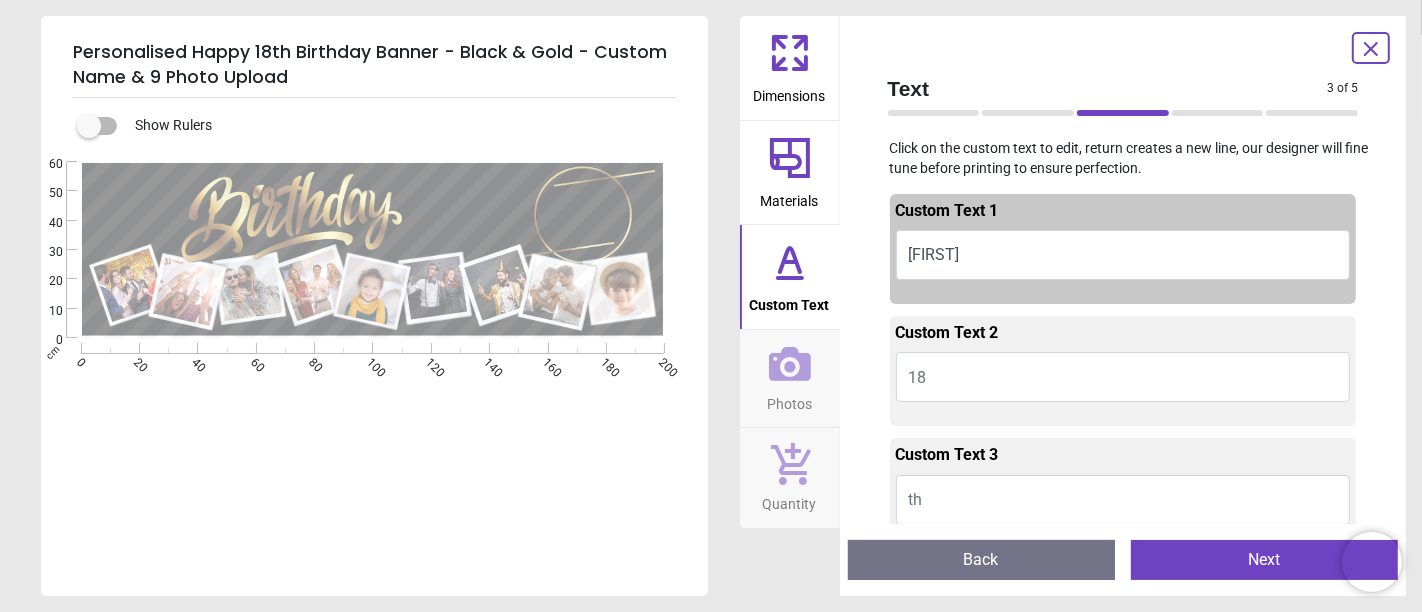 type on "******" 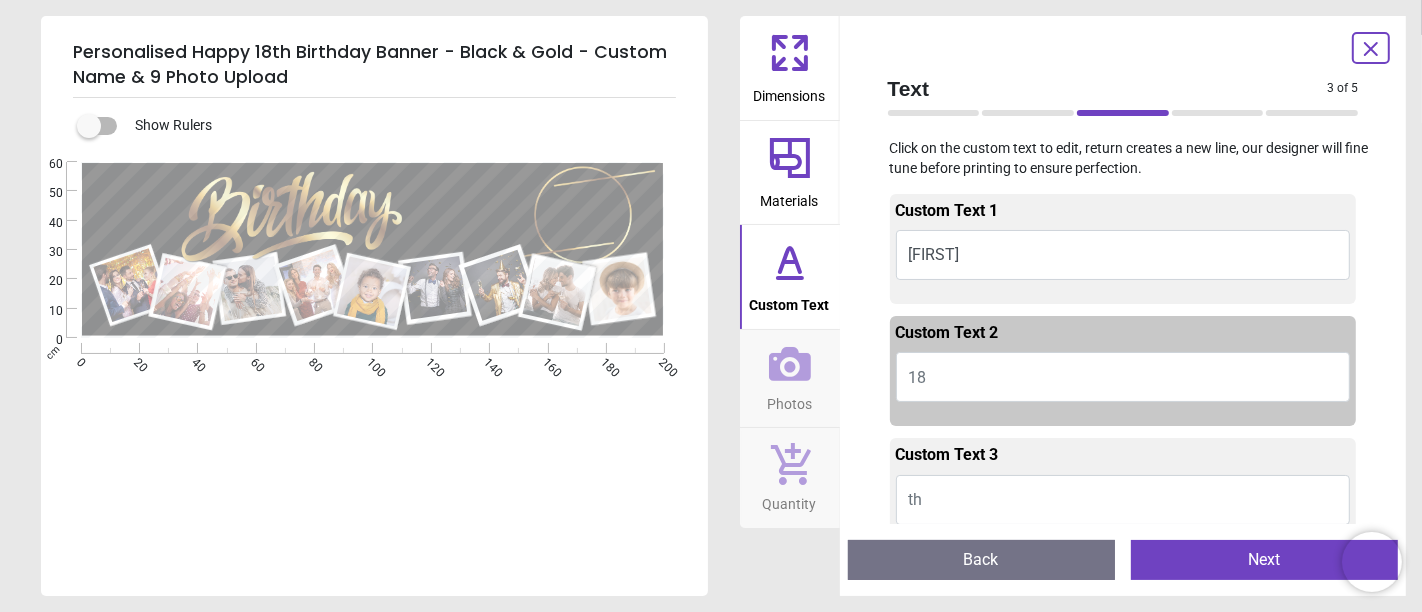 click on "th" at bounding box center [1123, 500] 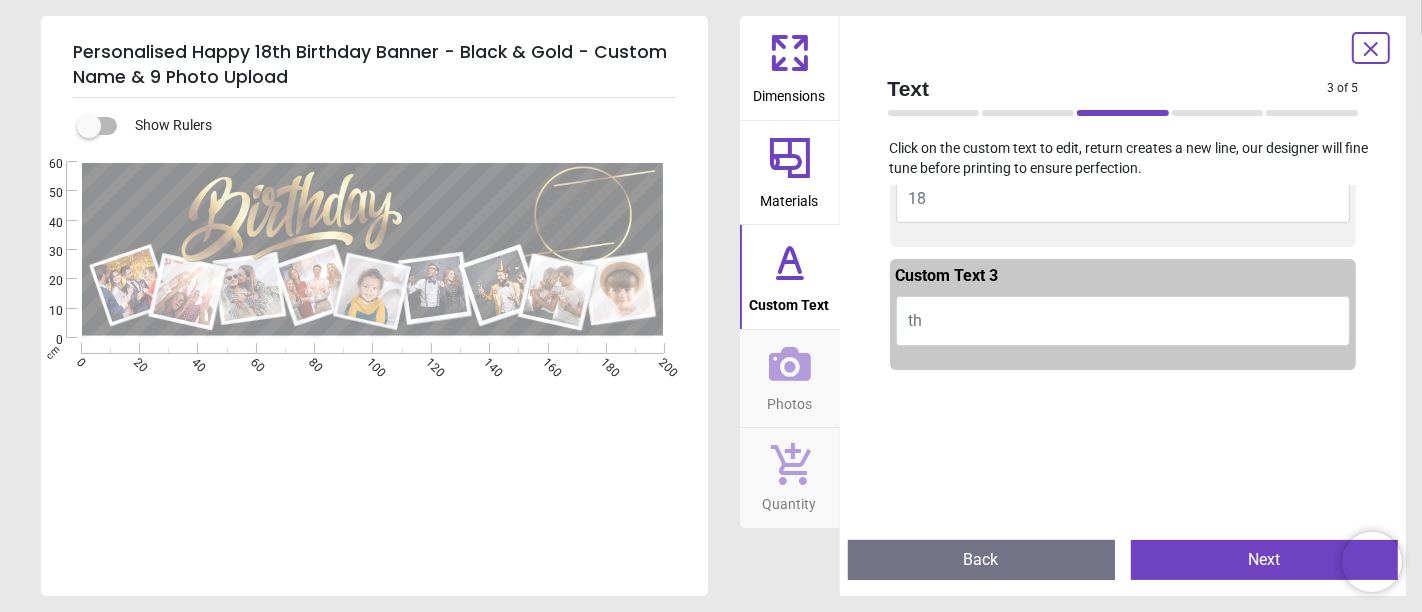 scroll, scrollTop: 222, scrollLeft: 0, axis: vertical 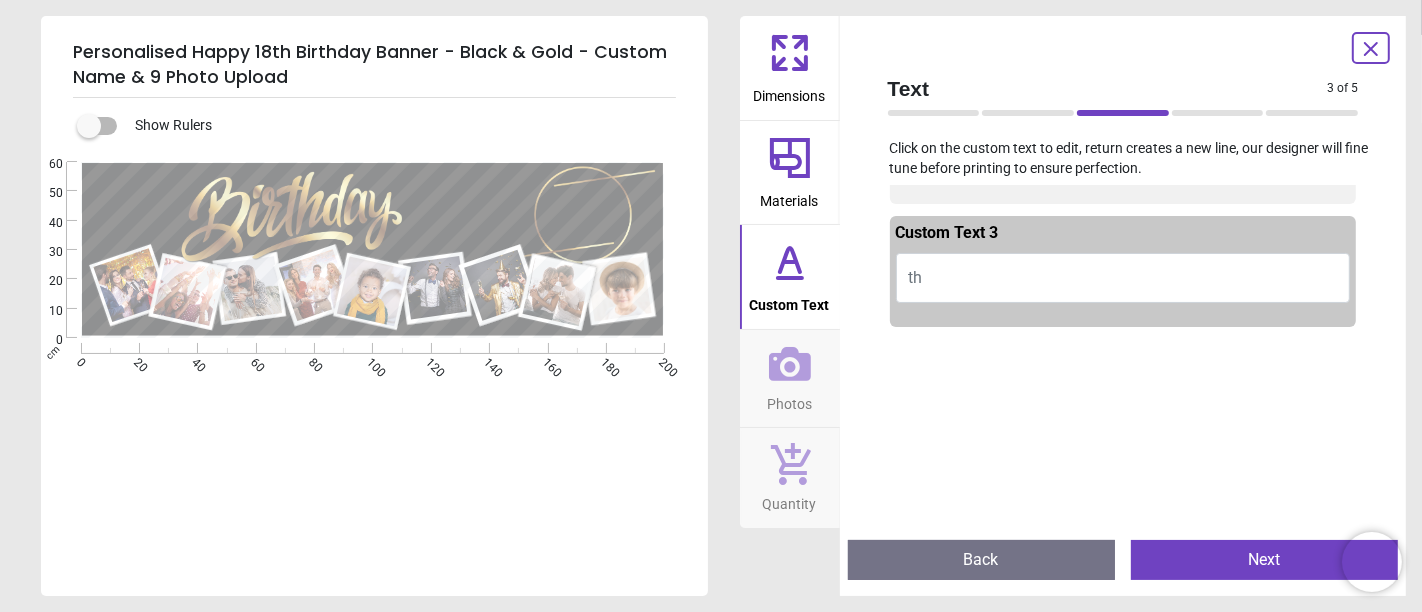 click on "Next" at bounding box center (1264, 560) 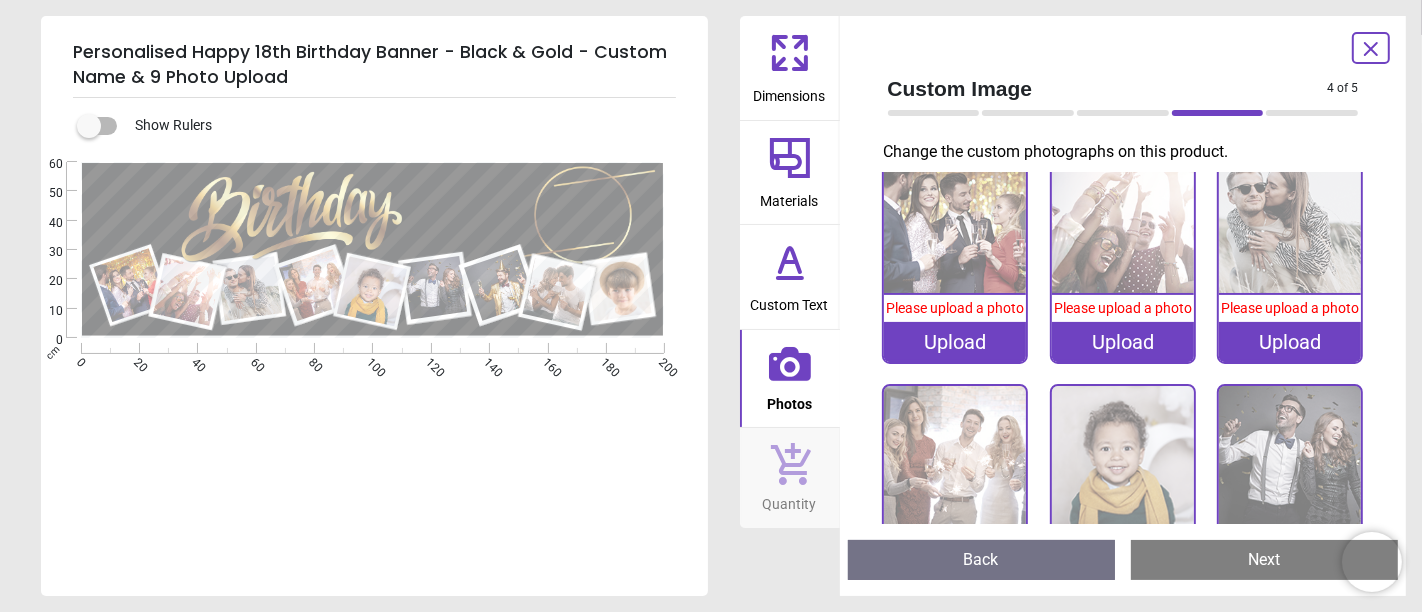 scroll, scrollTop: 0, scrollLeft: 0, axis: both 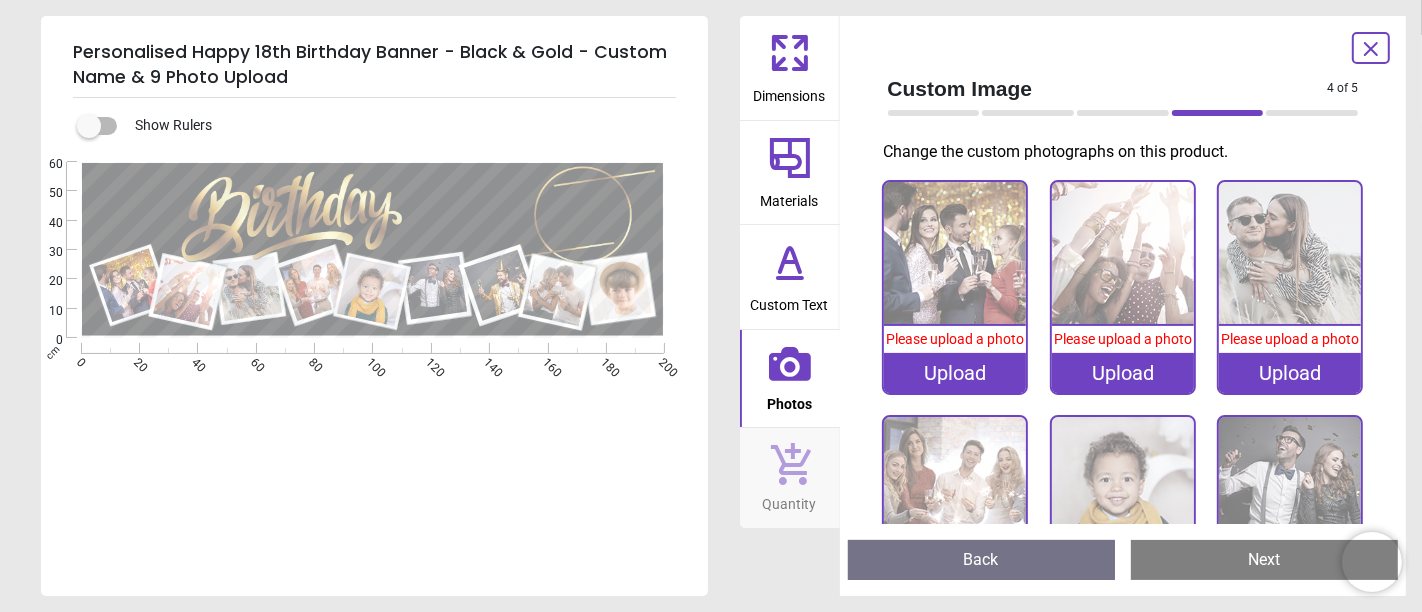 click on "Upload" at bounding box center [955, 373] 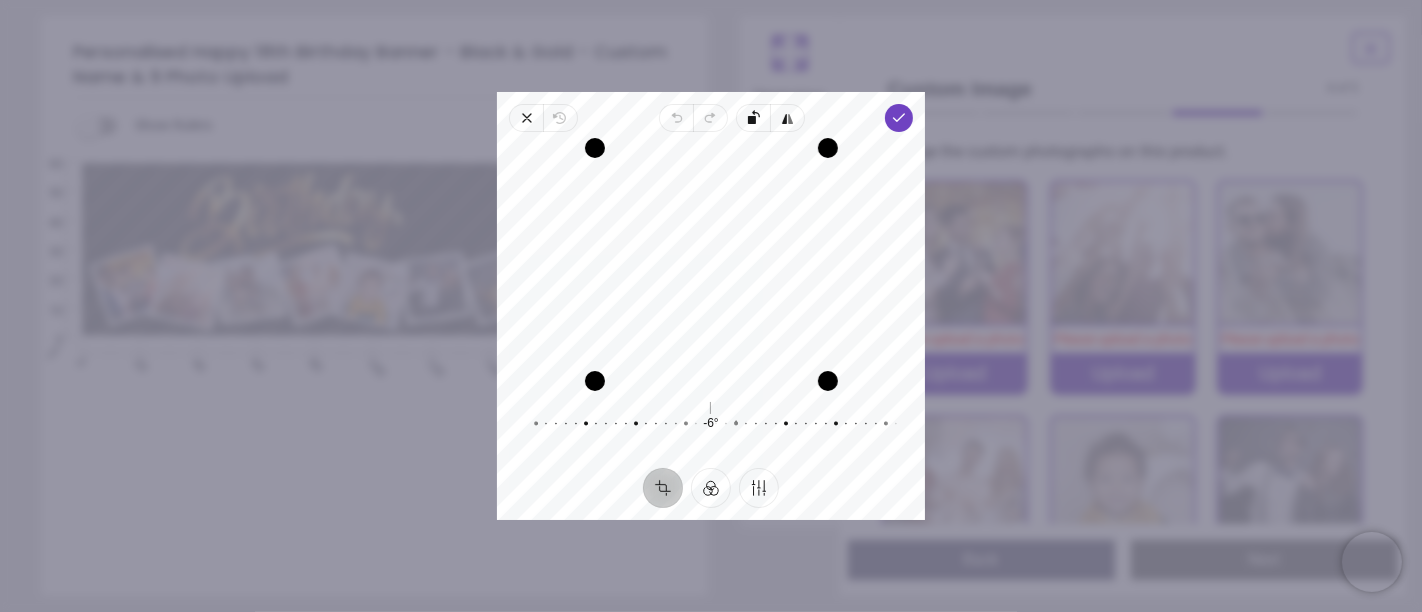 drag, startPoint x: 725, startPoint y: 401, endPoint x: 751, endPoint y: 469, distance: 72.8011 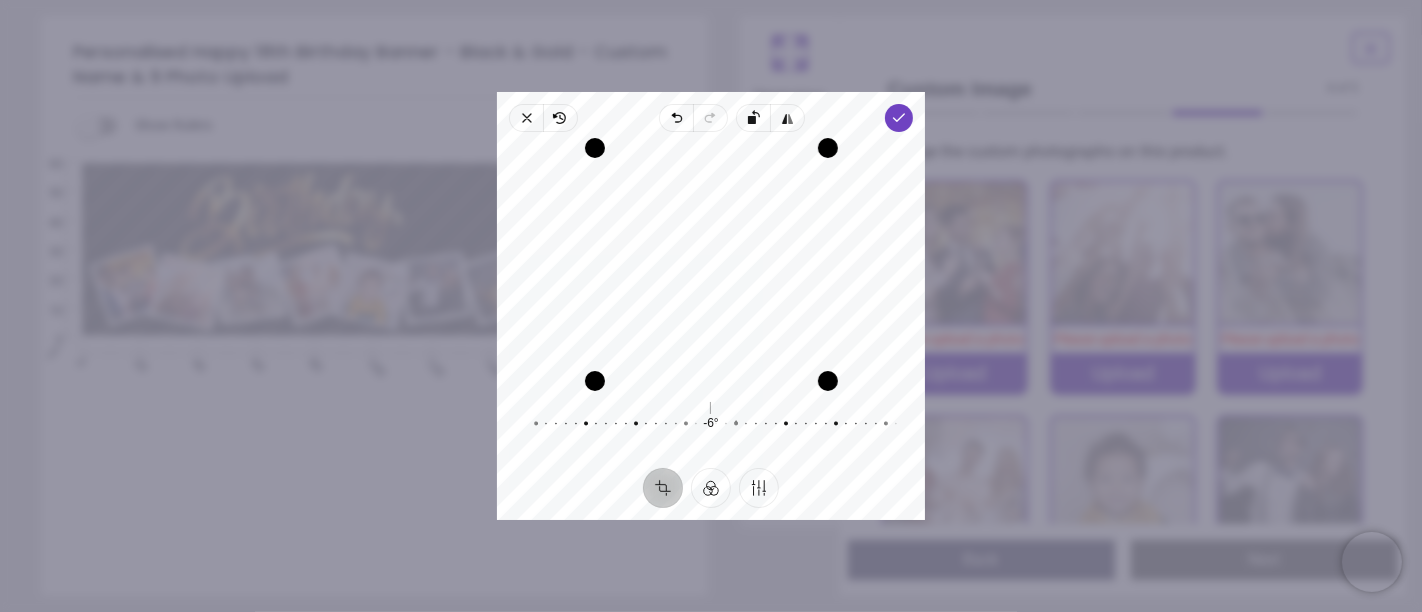 drag, startPoint x: 713, startPoint y: 218, endPoint x: 720, endPoint y: 263, distance: 45.54119 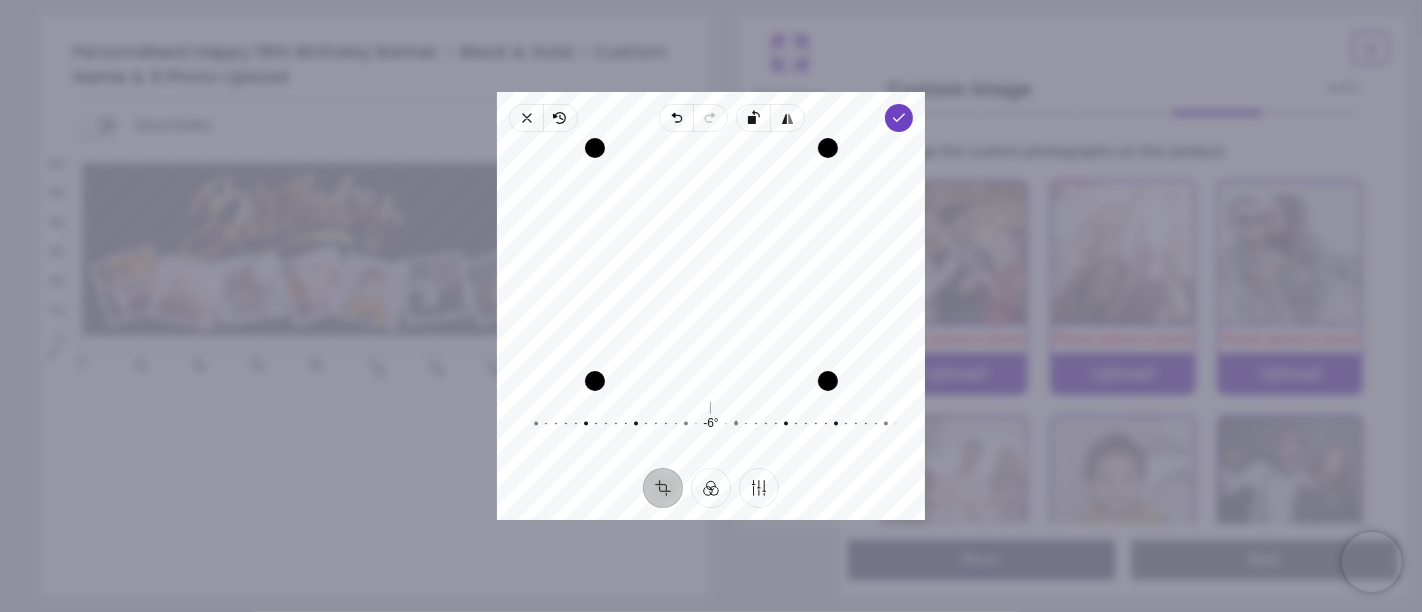 click on "Crop" at bounding box center [663, 488] 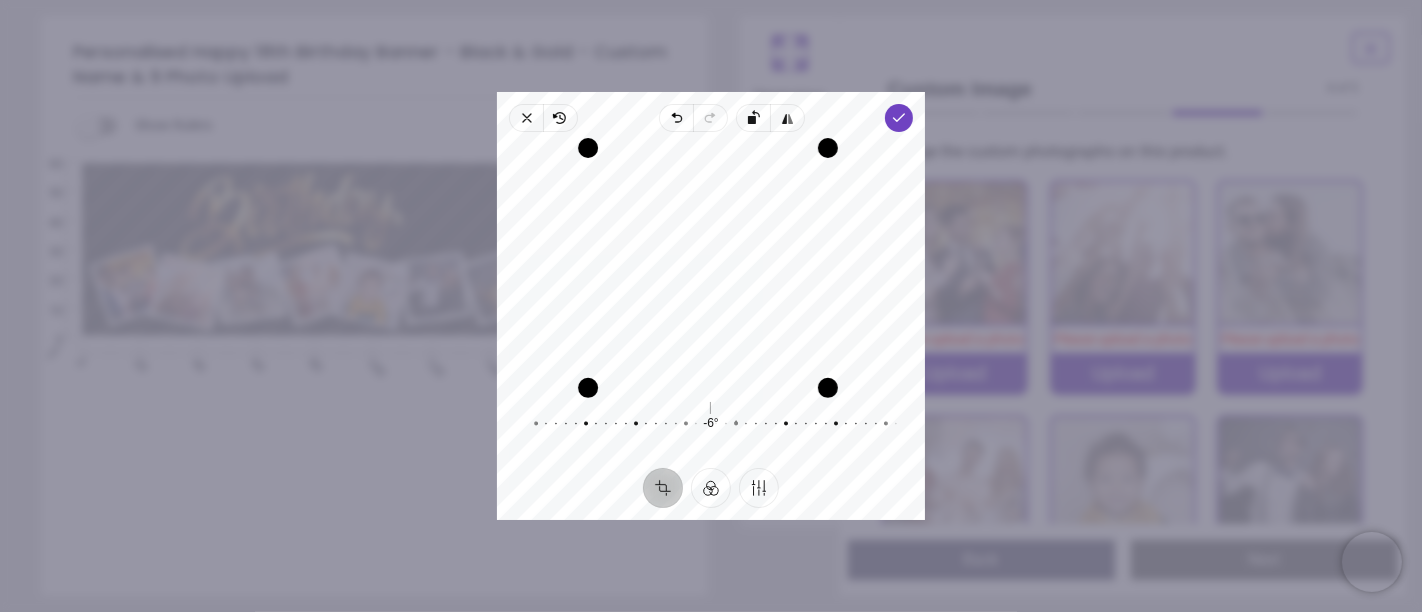 drag, startPoint x: 596, startPoint y: 383, endPoint x: 577, endPoint y: 439, distance: 59.135437 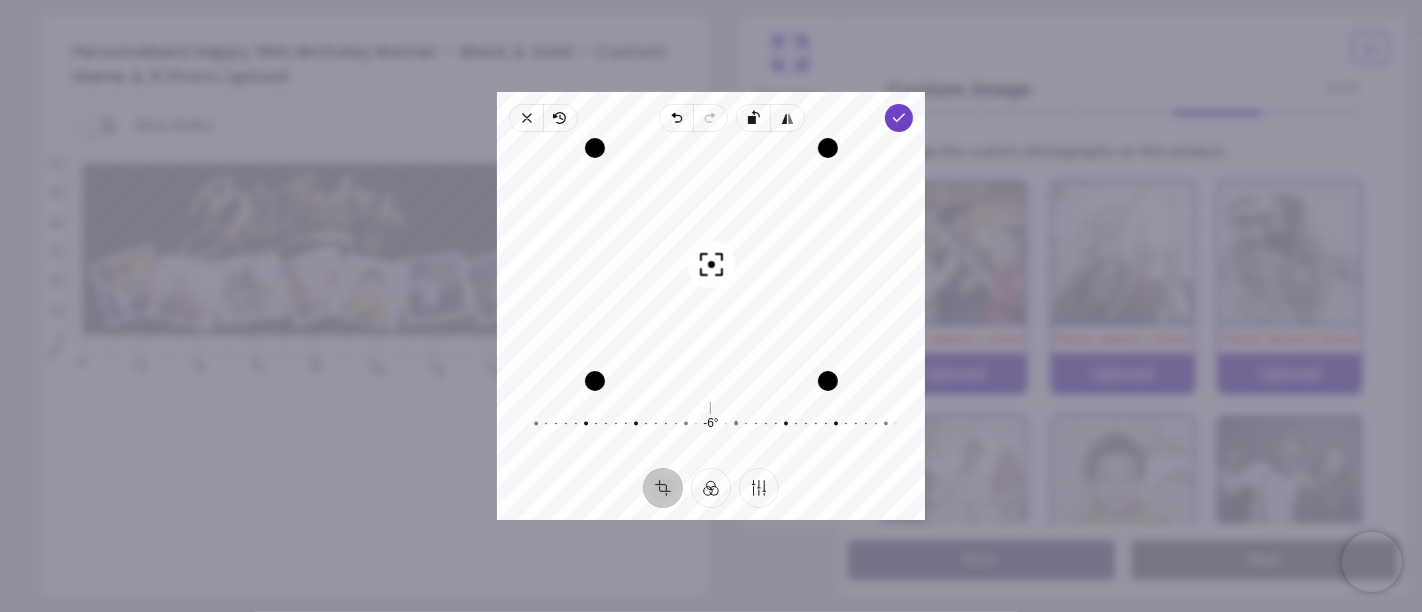 click on "Recenter" at bounding box center (711, 264) 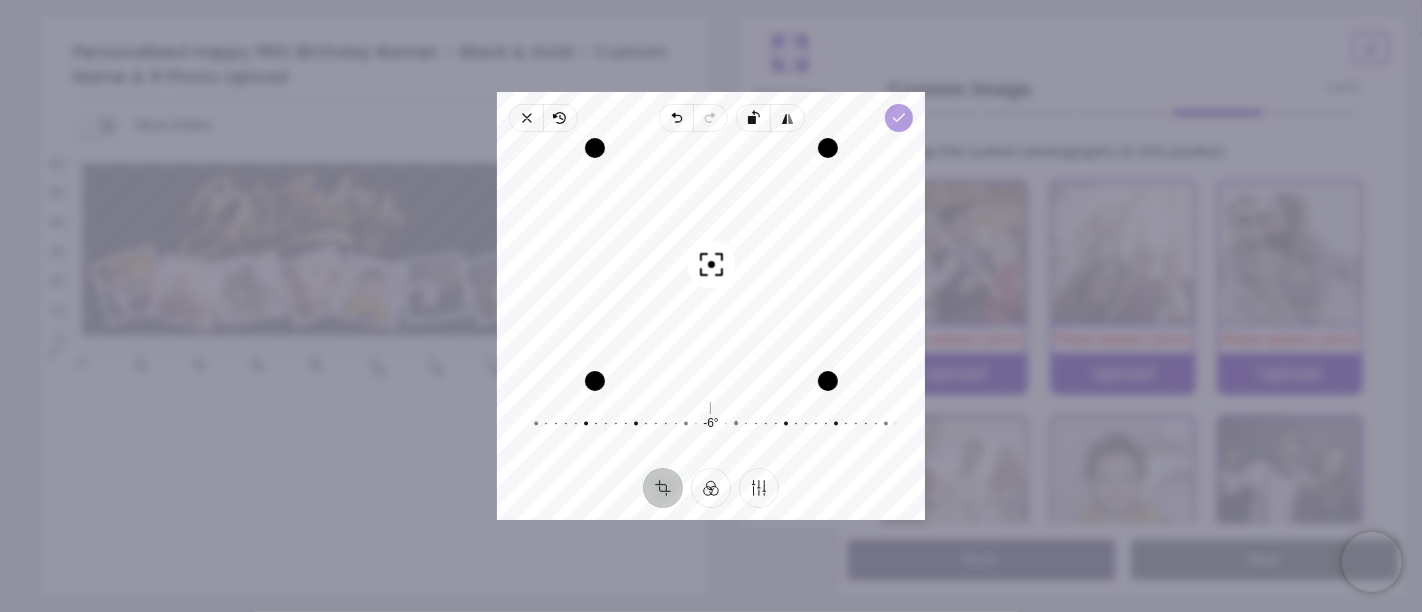 click on "Done" at bounding box center [899, 118] 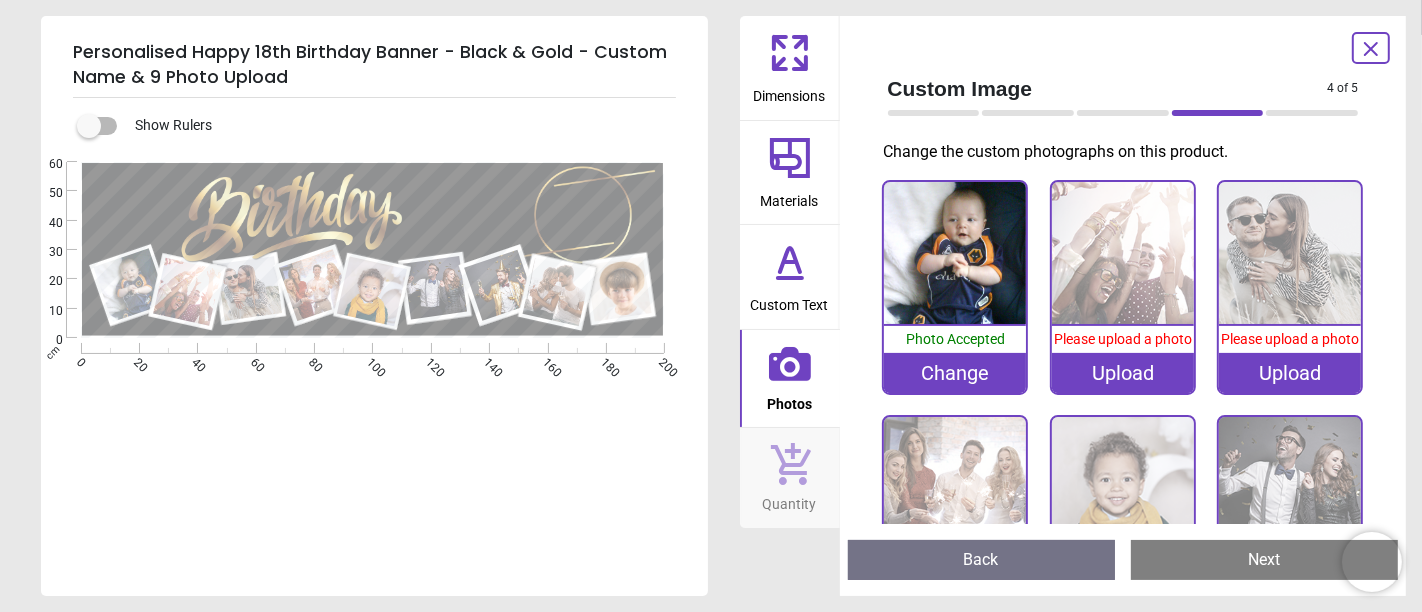 click on "Upload" at bounding box center [1123, 373] 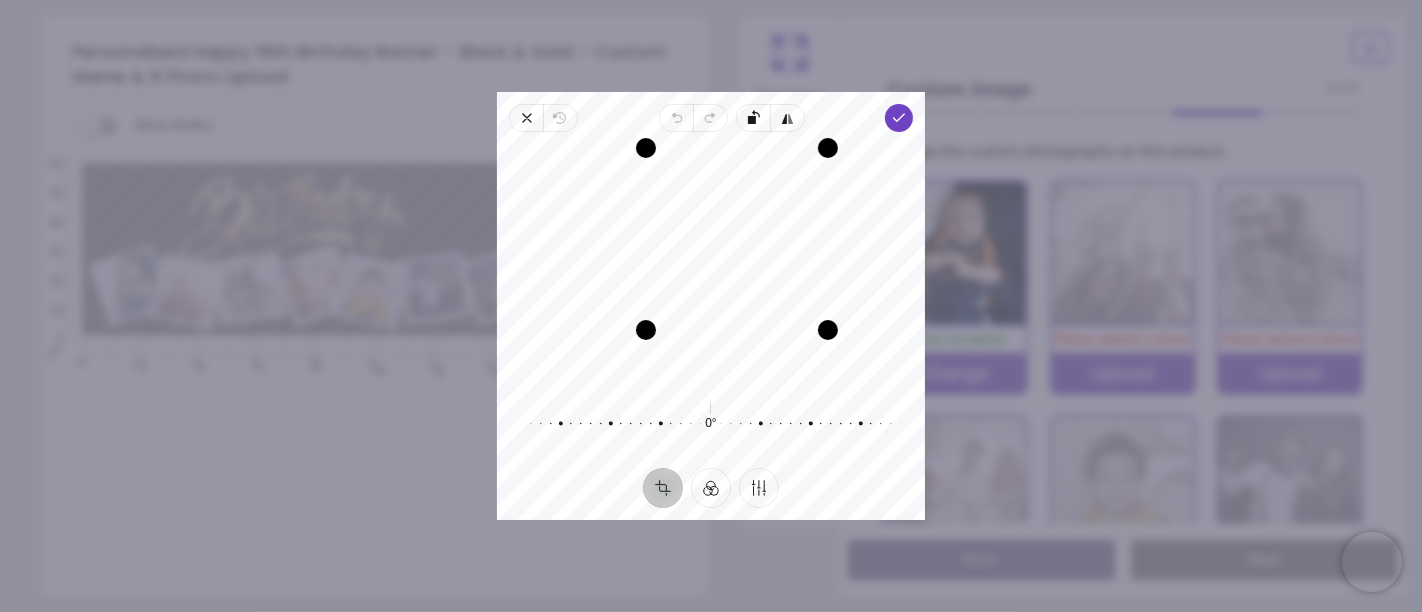 drag, startPoint x: 593, startPoint y: 381, endPoint x: 685, endPoint y: 363, distance: 93.74433 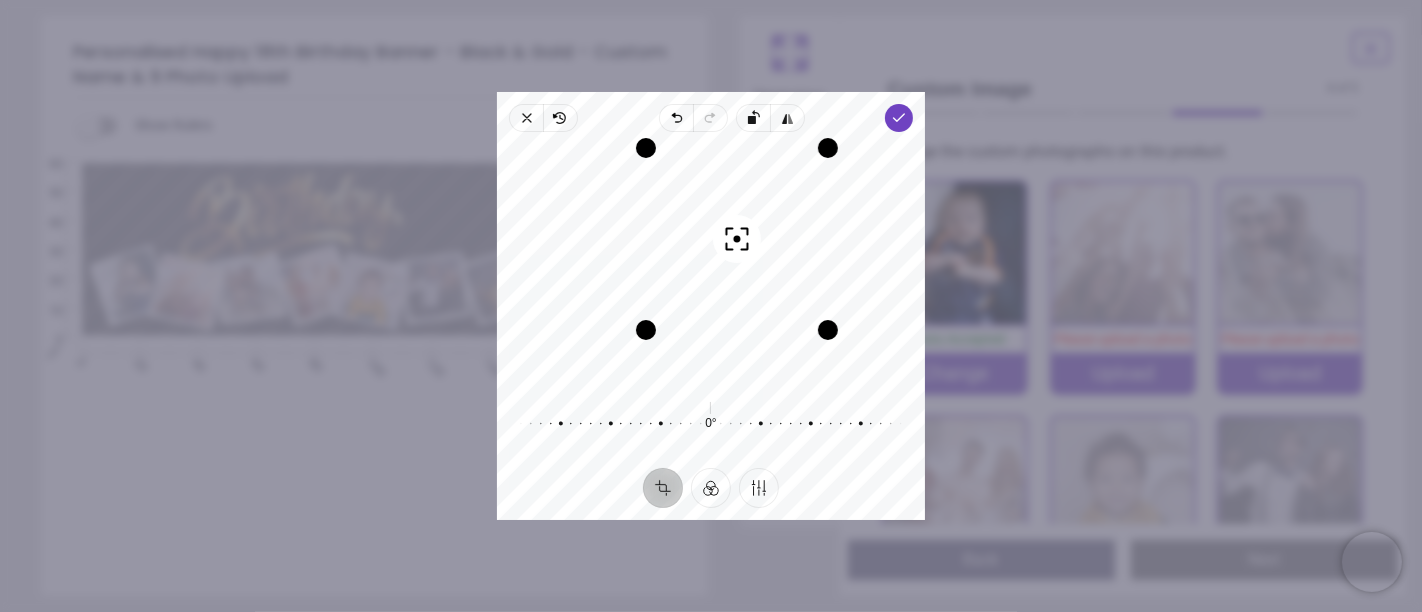 drag, startPoint x: 734, startPoint y: 378, endPoint x: 751, endPoint y: 347, distance: 35.35534 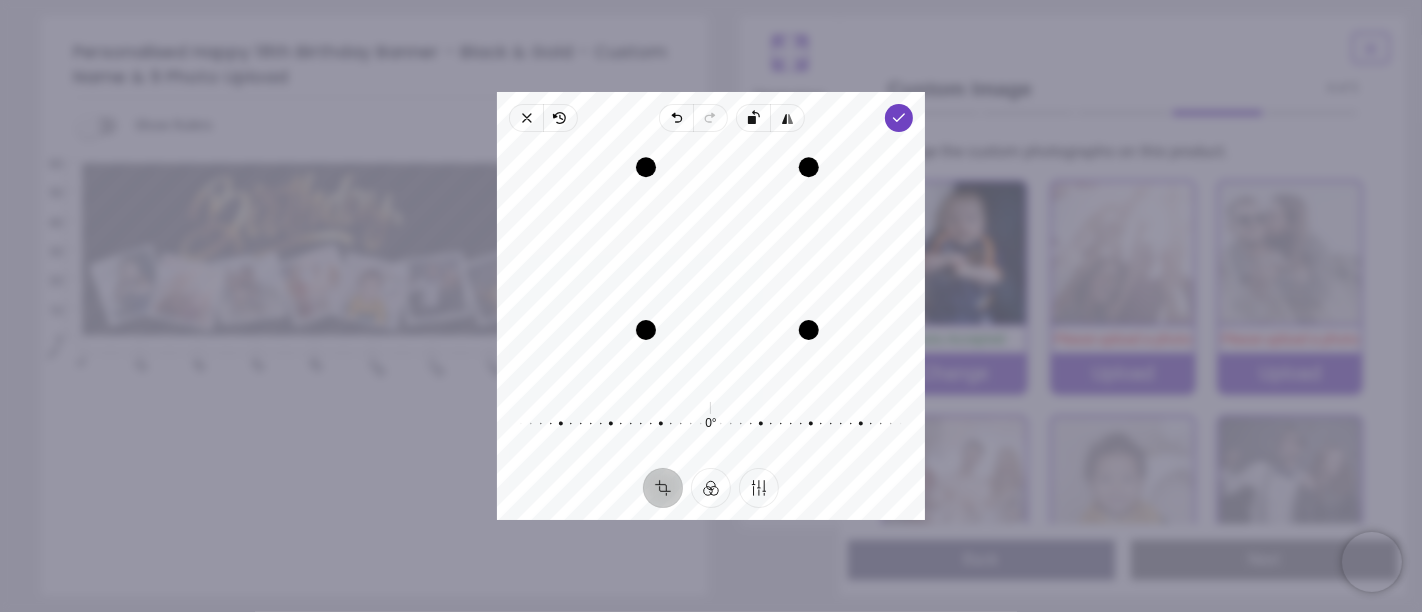 drag, startPoint x: 826, startPoint y: 146, endPoint x: 795, endPoint y: 154, distance: 32.01562 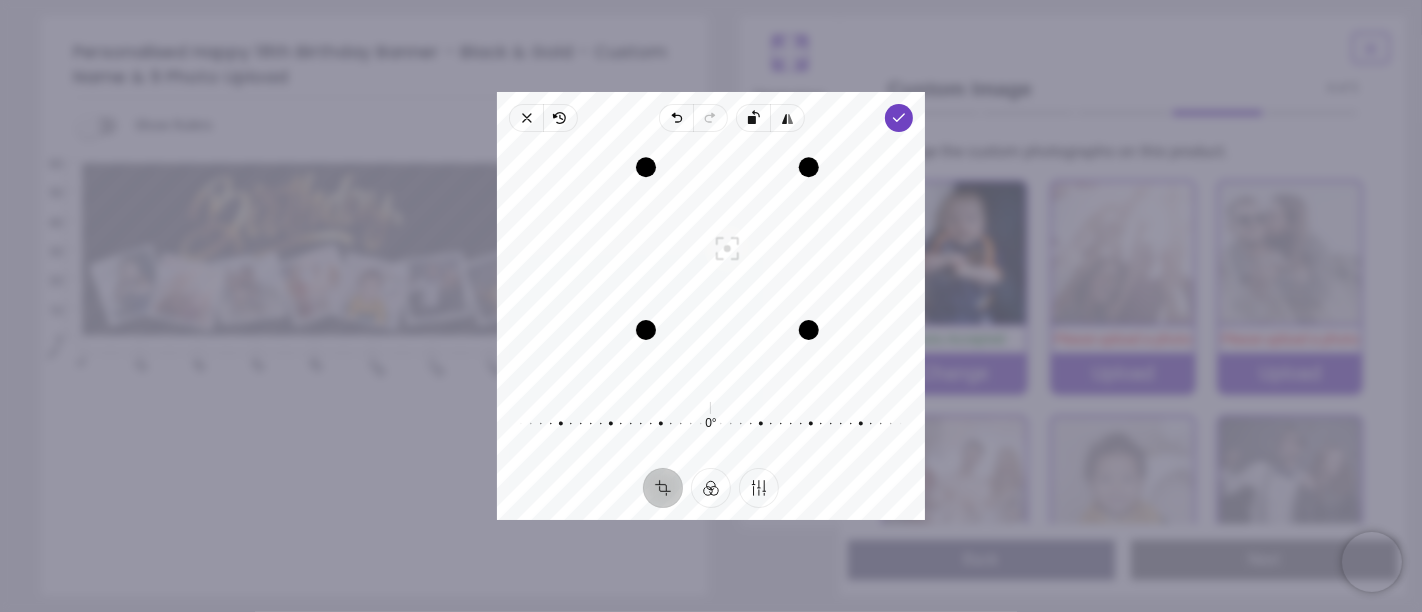 click at bounding box center (809, 167) 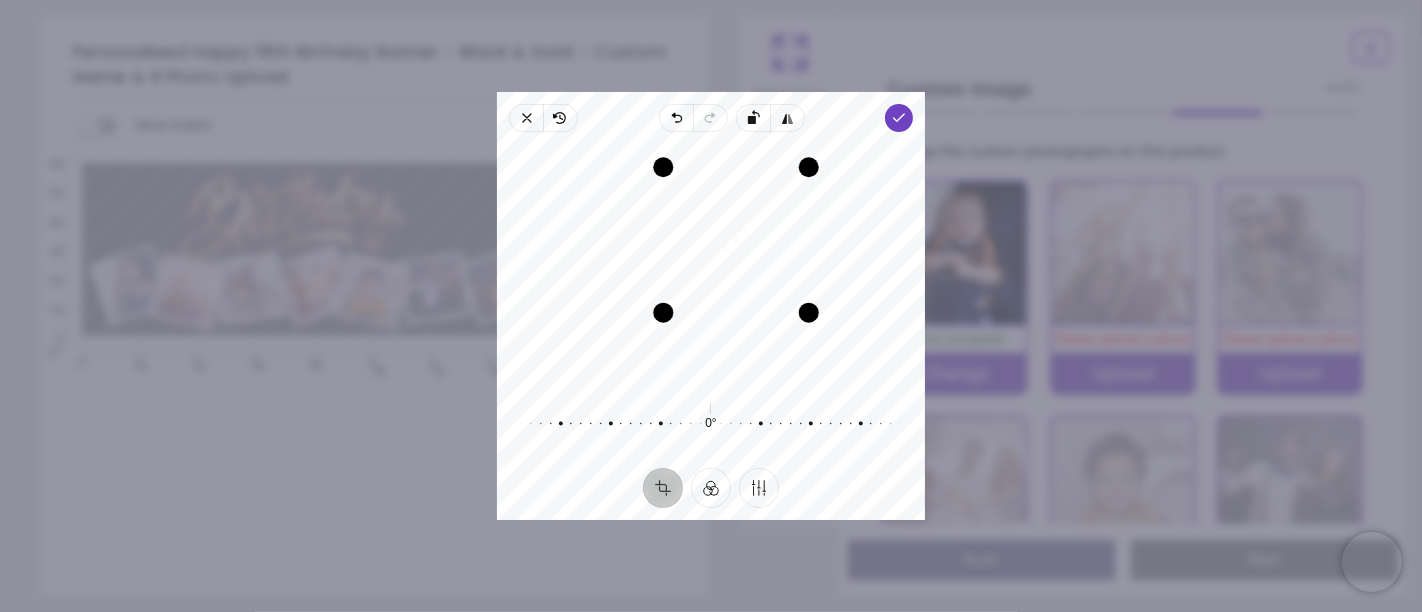 drag, startPoint x: 642, startPoint y: 326, endPoint x: 663, endPoint y: 312, distance: 25.23886 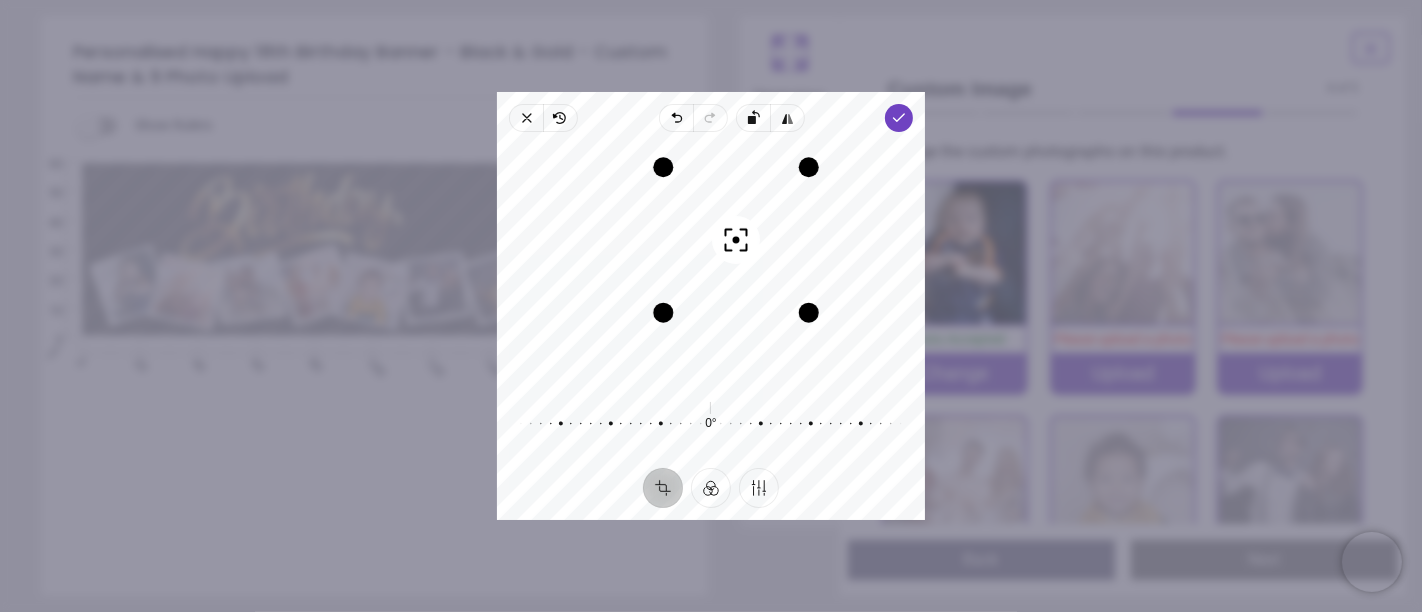 drag, startPoint x: 757, startPoint y: 368, endPoint x: 757, endPoint y: 384, distance: 16 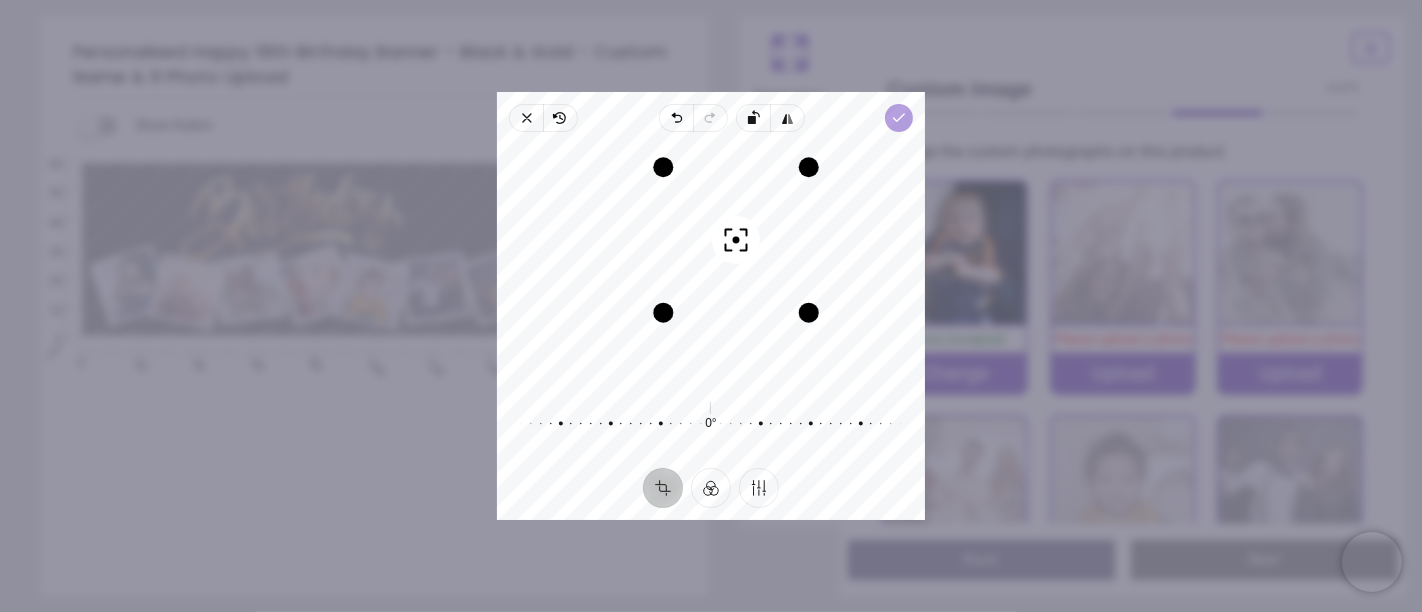 click 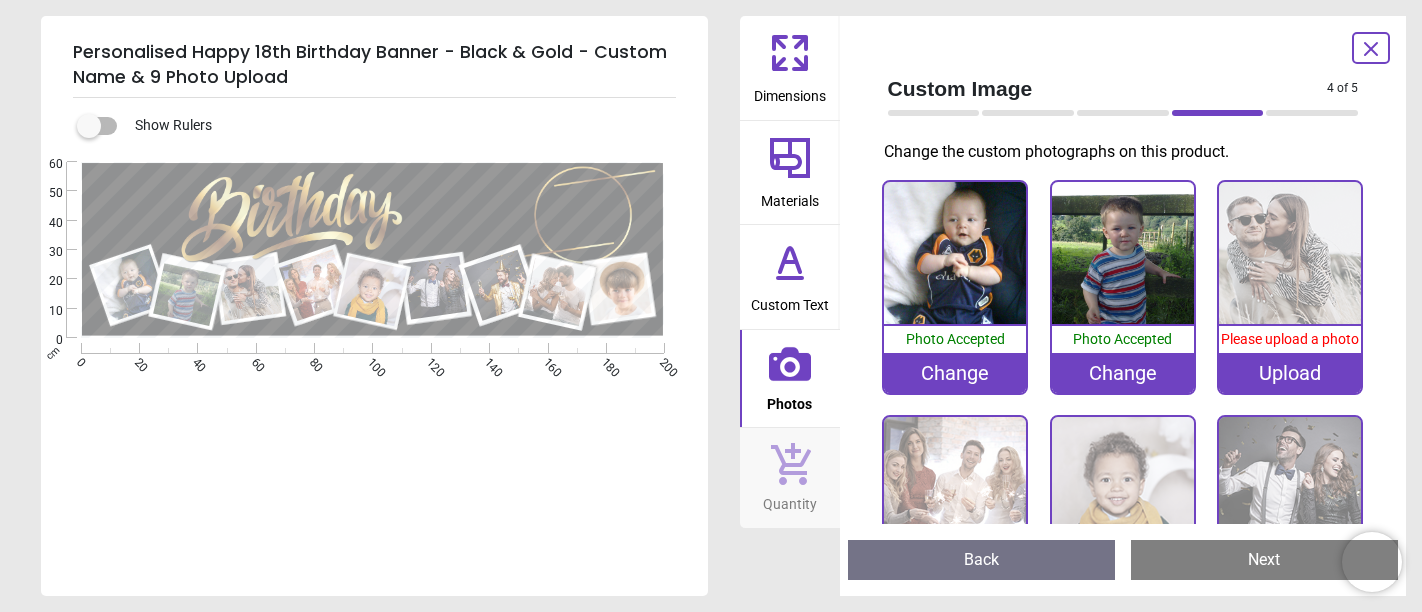 scroll, scrollTop: 0, scrollLeft: 0, axis: both 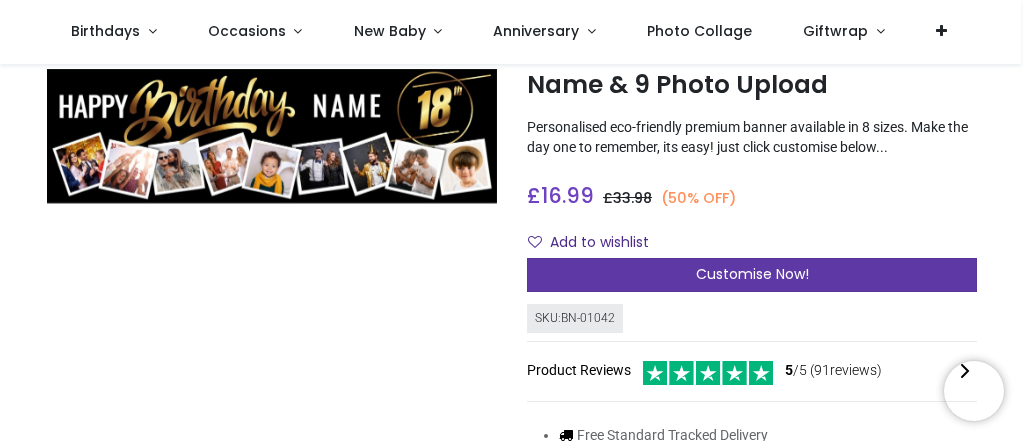 click on "Customise Now!" at bounding box center (752, 274) 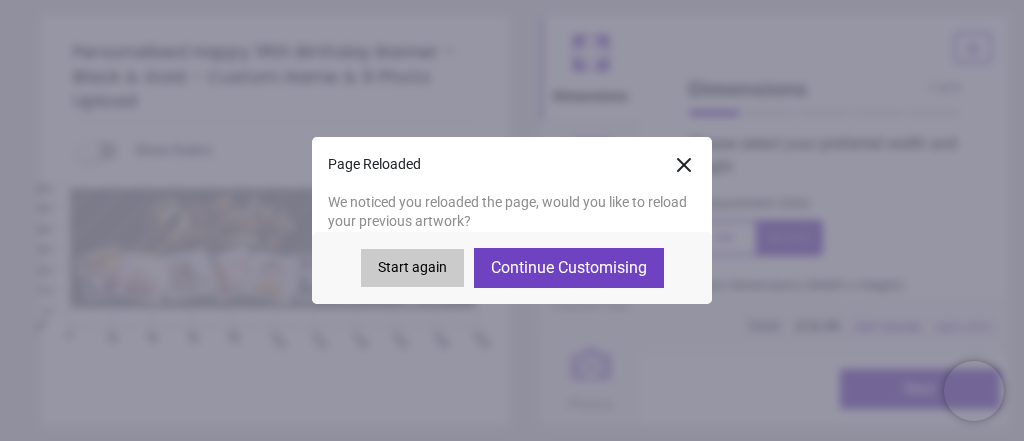 click on "Continue Customising" at bounding box center [569, 268] 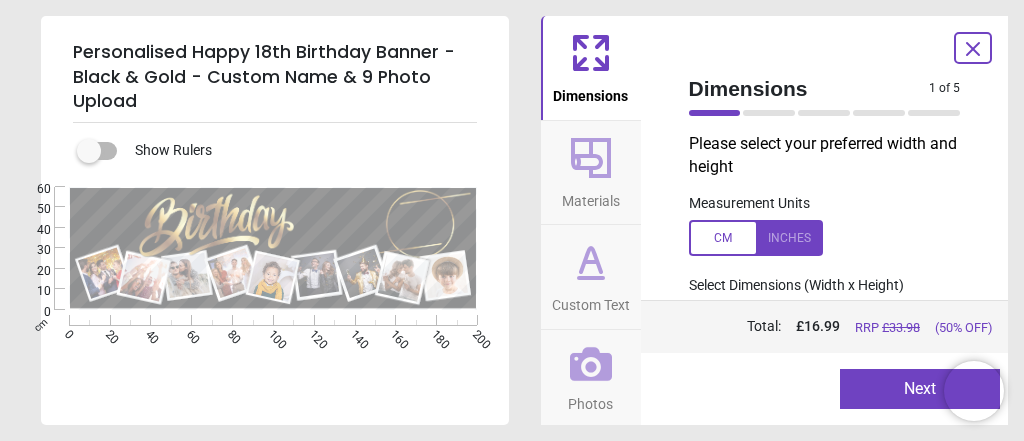 type on "******" 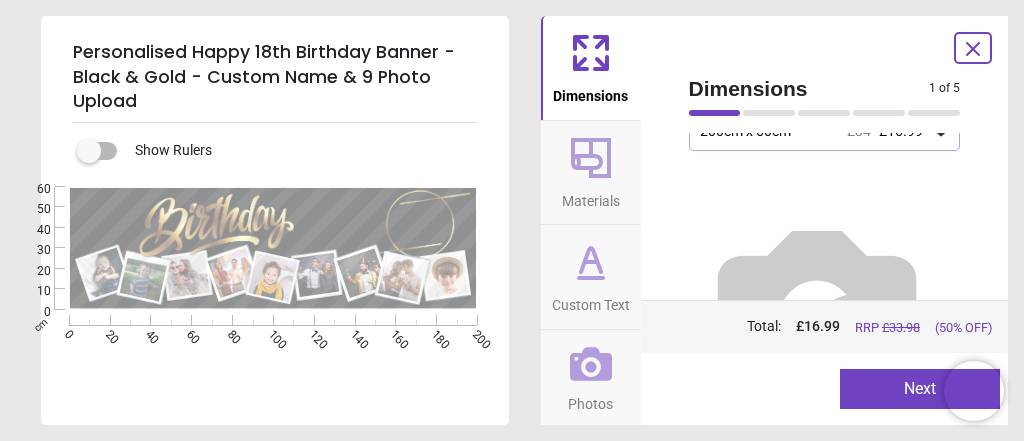 scroll, scrollTop: 196, scrollLeft: 0, axis: vertical 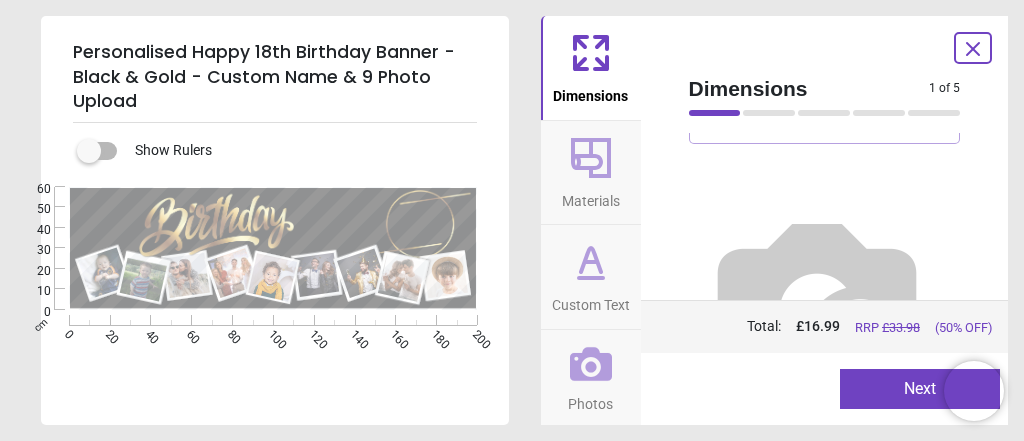 click on "Next" at bounding box center (920, 389) 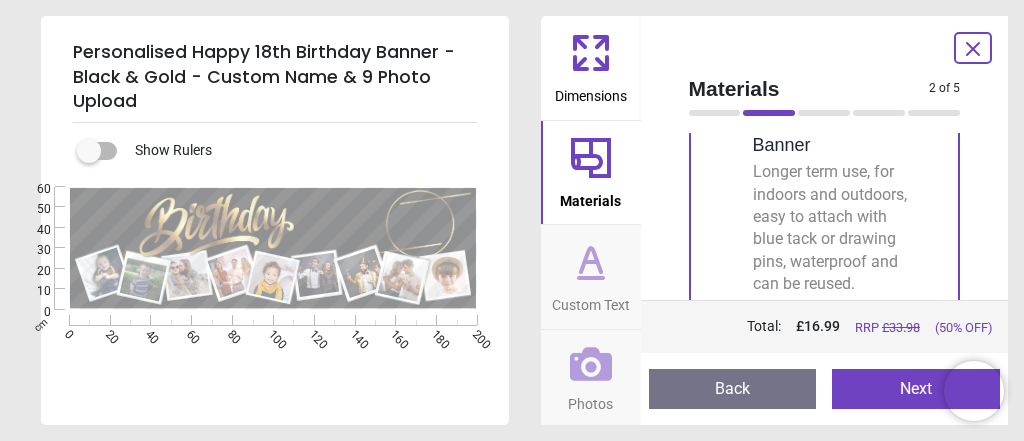 scroll, scrollTop: 426, scrollLeft: 0, axis: vertical 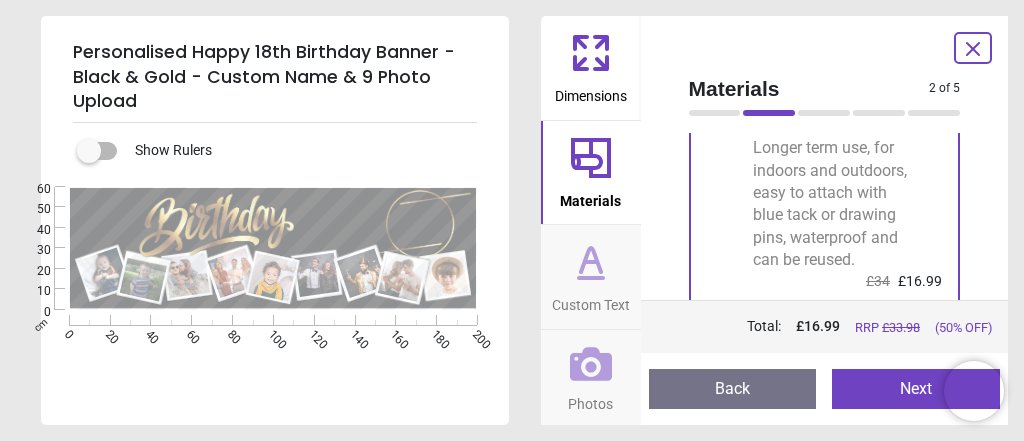 click on "Next" at bounding box center (916, 389) 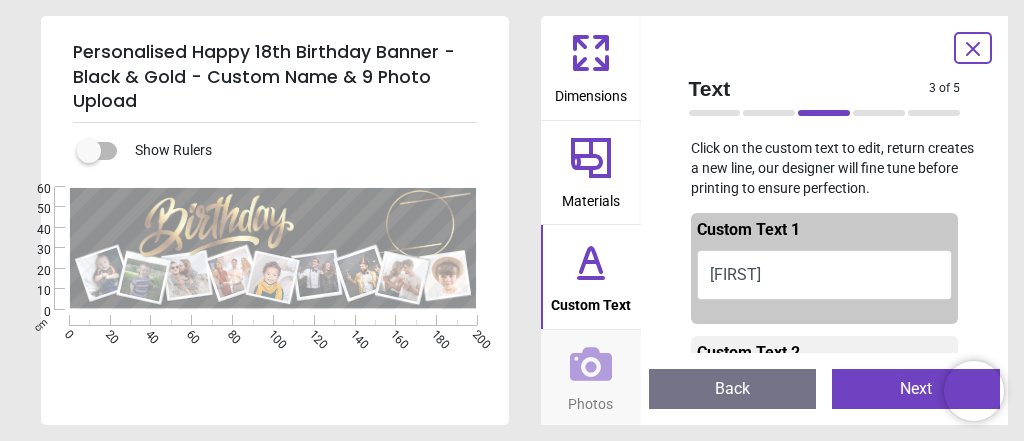 scroll, scrollTop: 80, scrollLeft: 0, axis: vertical 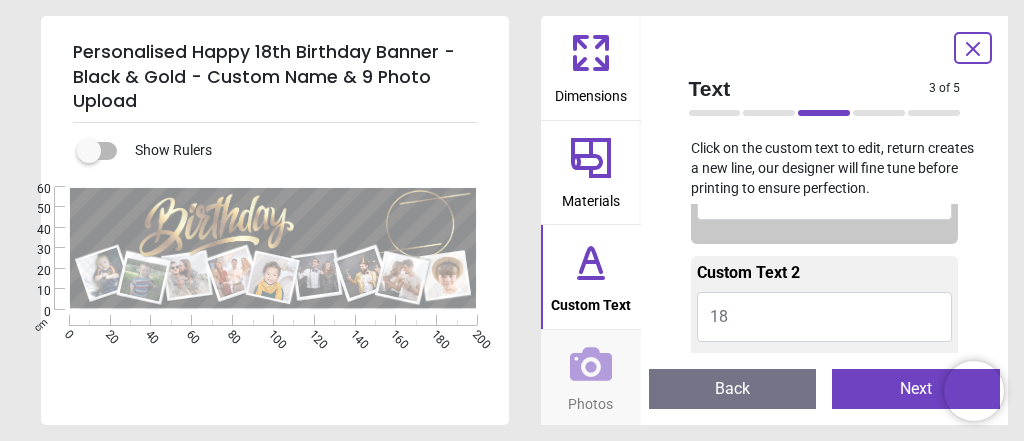 click on "Next" at bounding box center (916, 389) 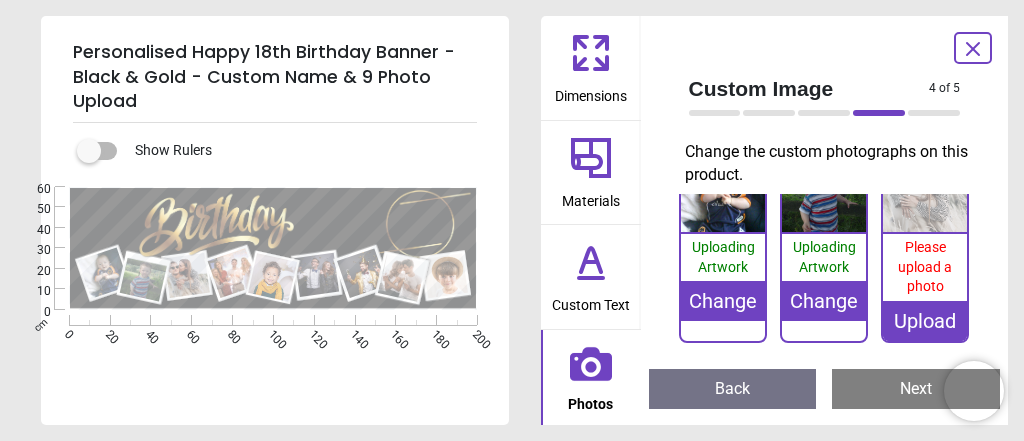 scroll, scrollTop: 80, scrollLeft: 0, axis: vertical 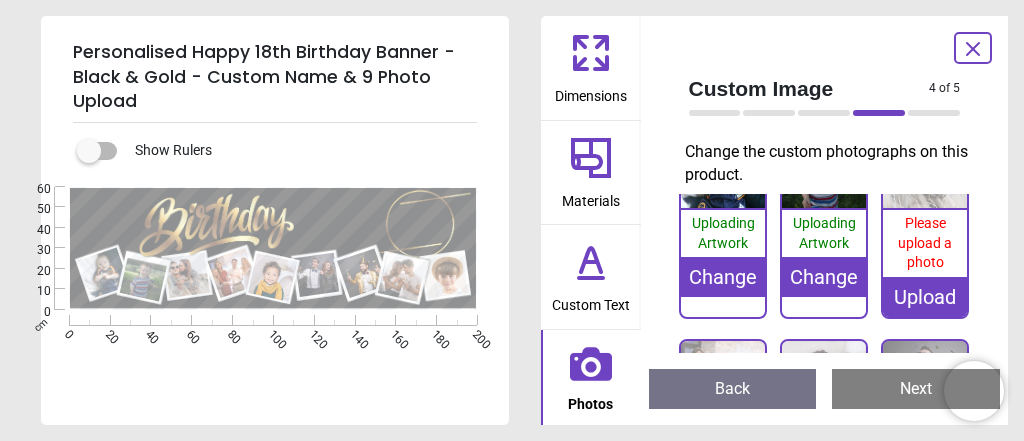 click on "Change" at bounding box center (824, 277) 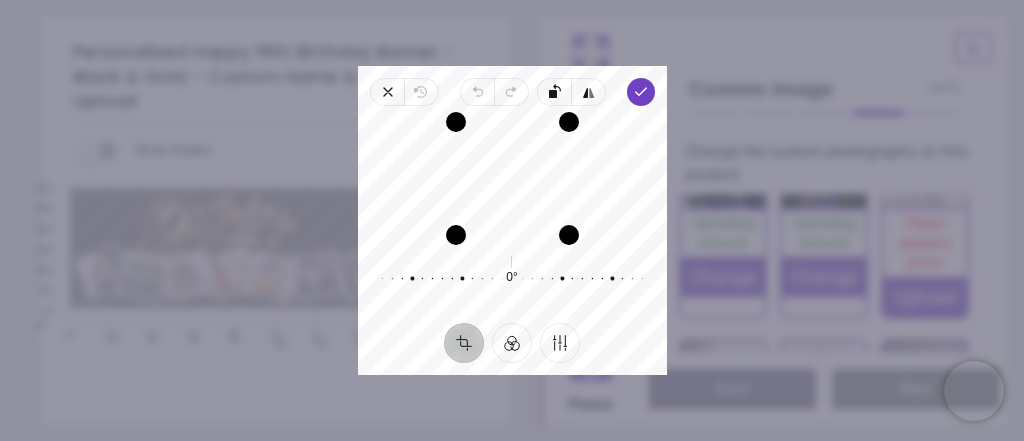 click on "Recenter" at bounding box center [512, 178] 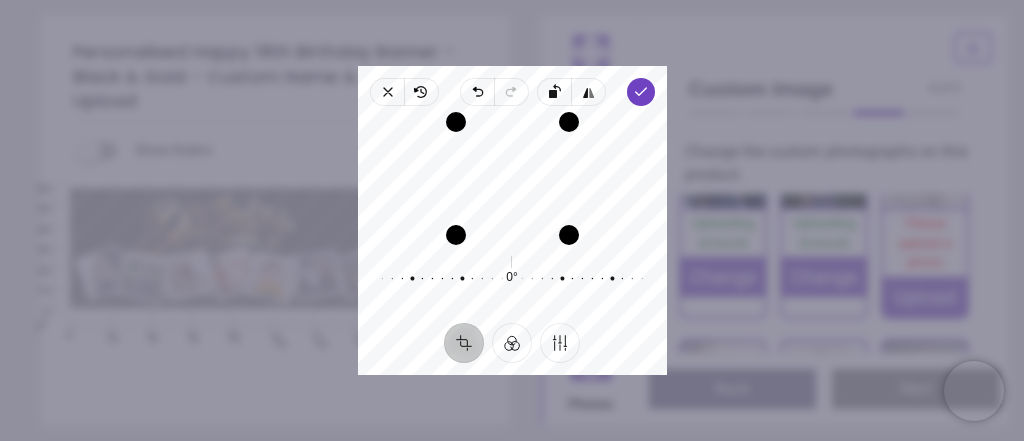 click on "Recenter" at bounding box center [512, 178] 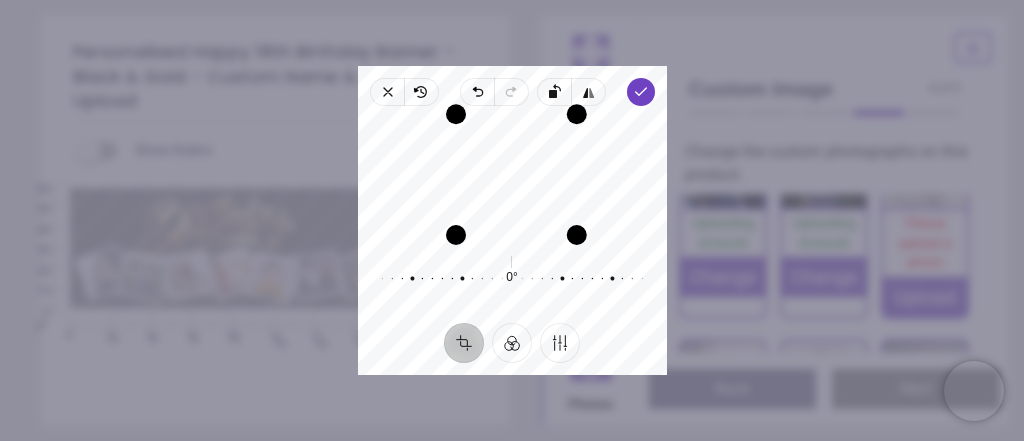 drag, startPoint x: 570, startPoint y: 119, endPoint x: 534, endPoint y: 15, distance: 110.054535 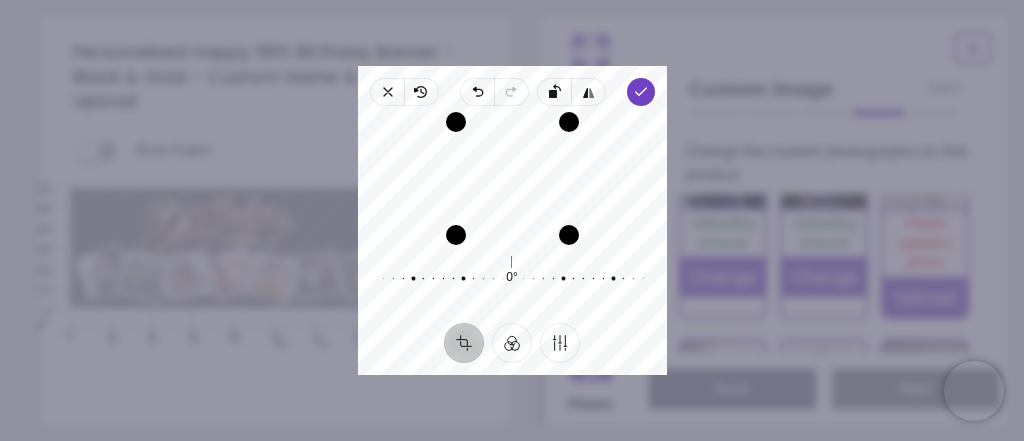 click on "0°   Reset" at bounding box center (512, 279) 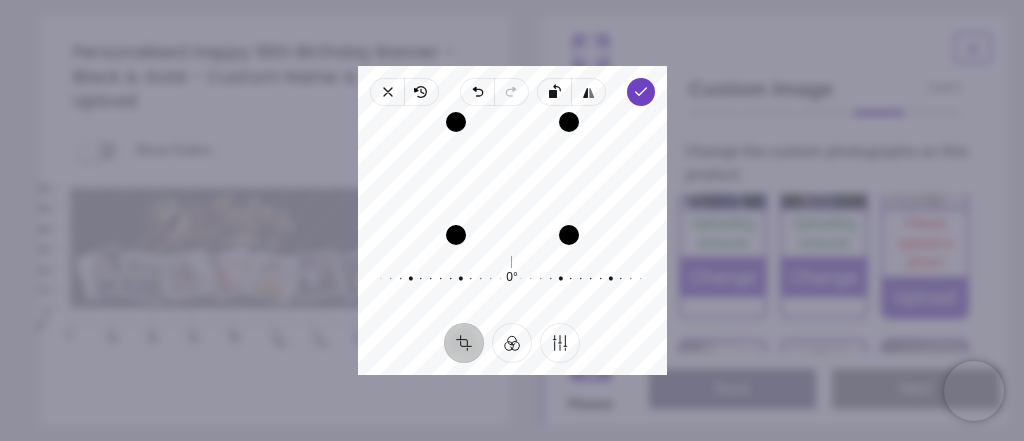 drag, startPoint x: 535, startPoint y: 257, endPoint x: 533, endPoint y: 270, distance: 13.152946 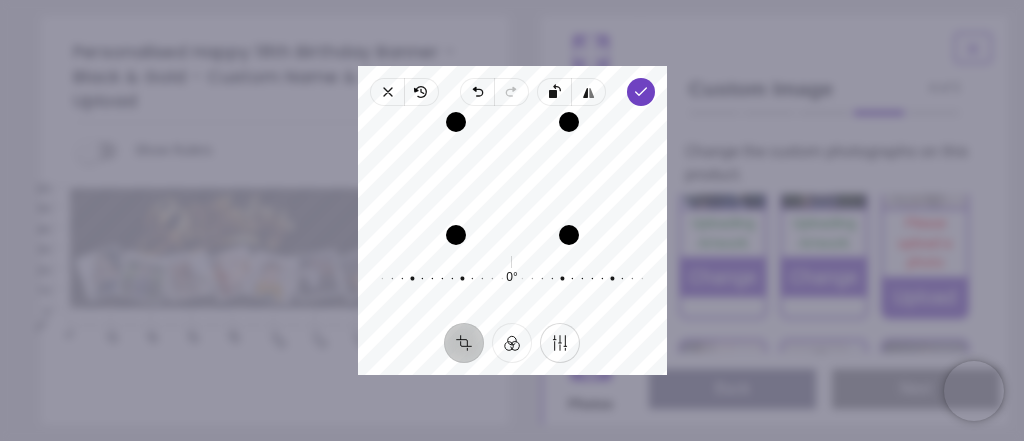 click on "Finetune" at bounding box center (560, 343) 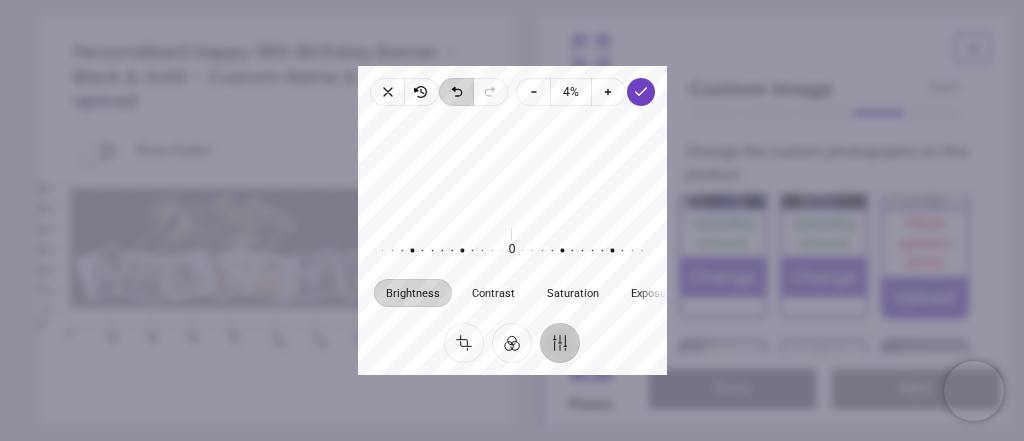 click 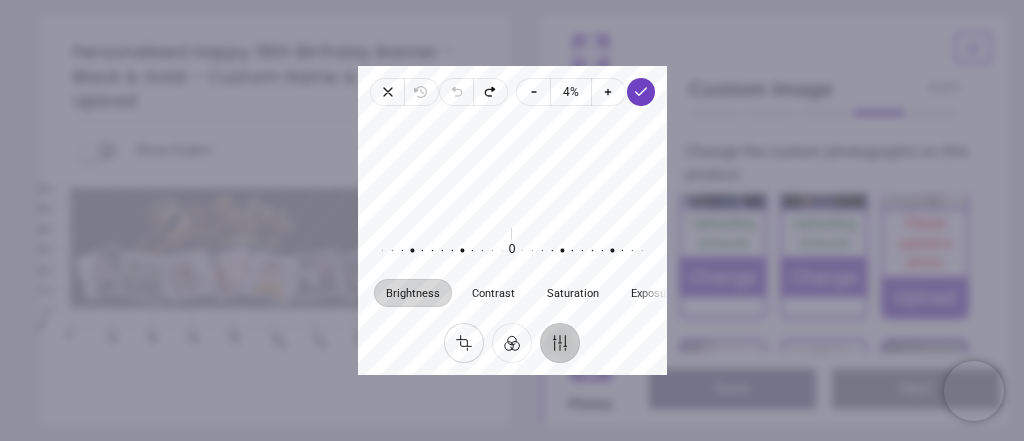 click on "Crop" at bounding box center (464, 343) 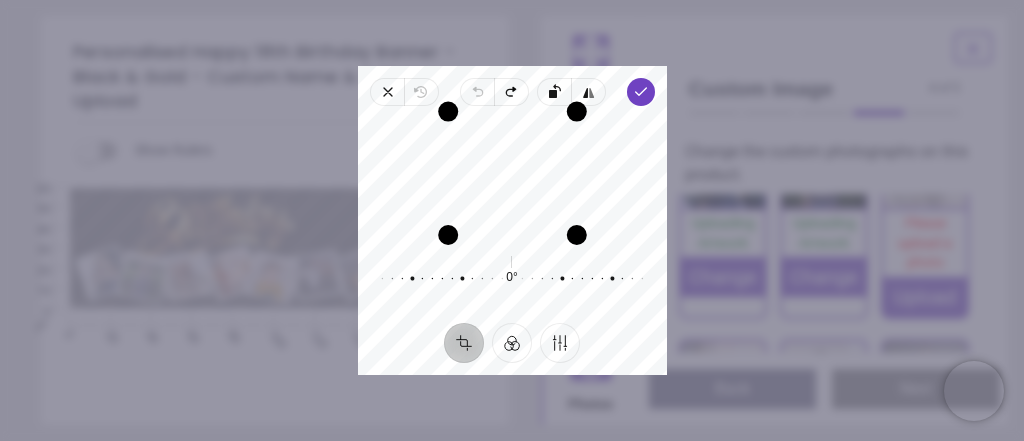 drag, startPoint x: 506, startPoint y: 124, endPoint x: 485, endPoint y: 24, distance: 102.18121 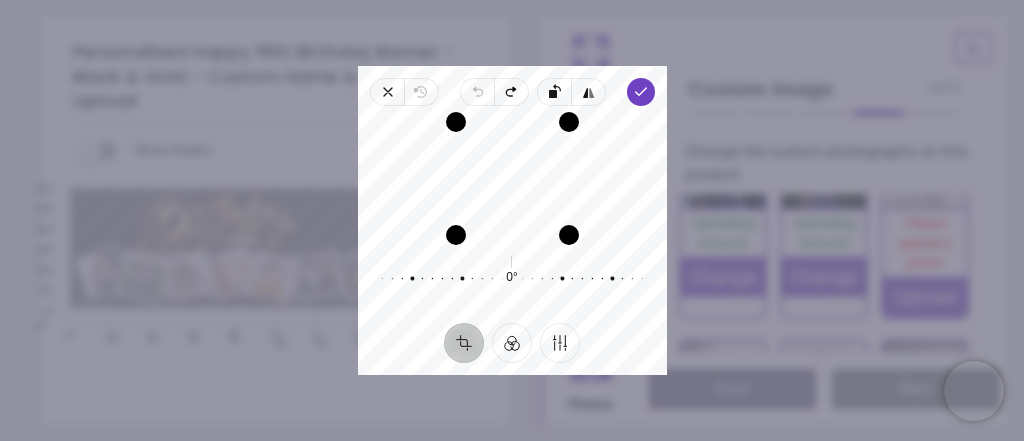 drag, startPoint x: 517, startPoint y: 181, endPoint x: 522, endPoint y: 196, distance: 15.811388 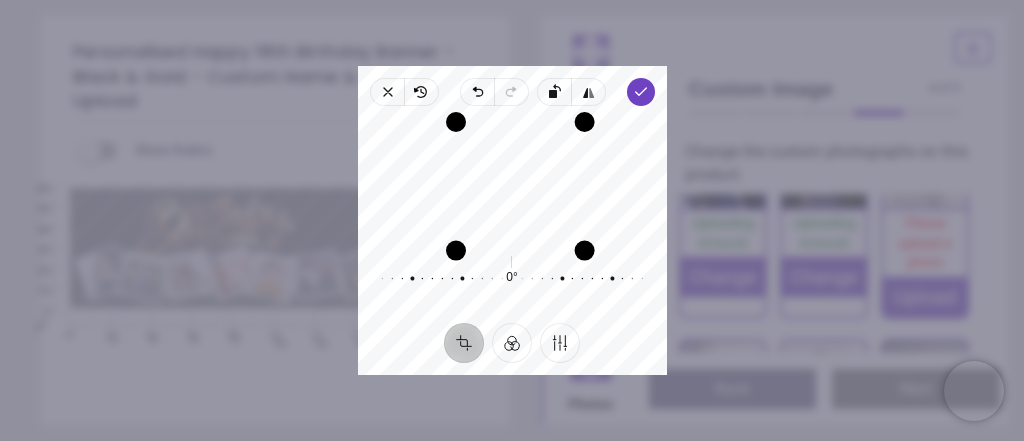 drag, startPoint x: 576, startPoint y: 242, endPoint x: 1023, endPoint y: 477, distance: 505.0089 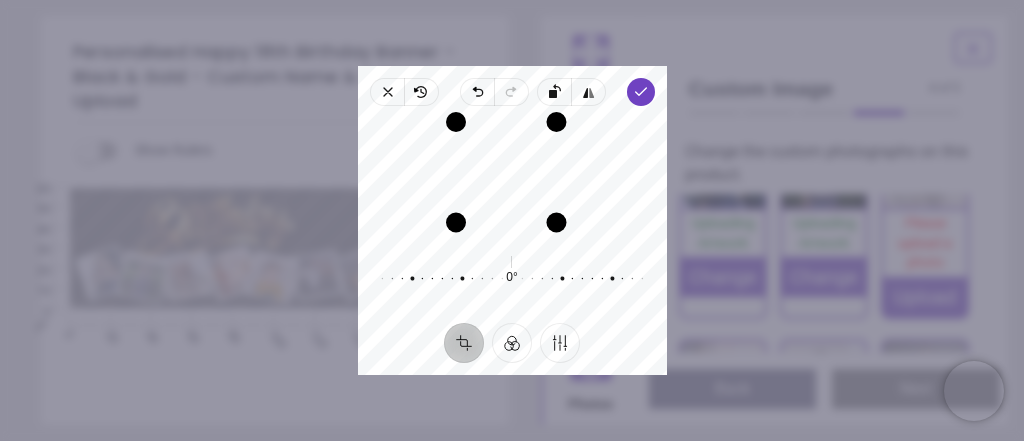 drag, startPoint x: 569, startPoint y: 235, endPoint x: 555, endPoint y: 223, distance: 18.439089 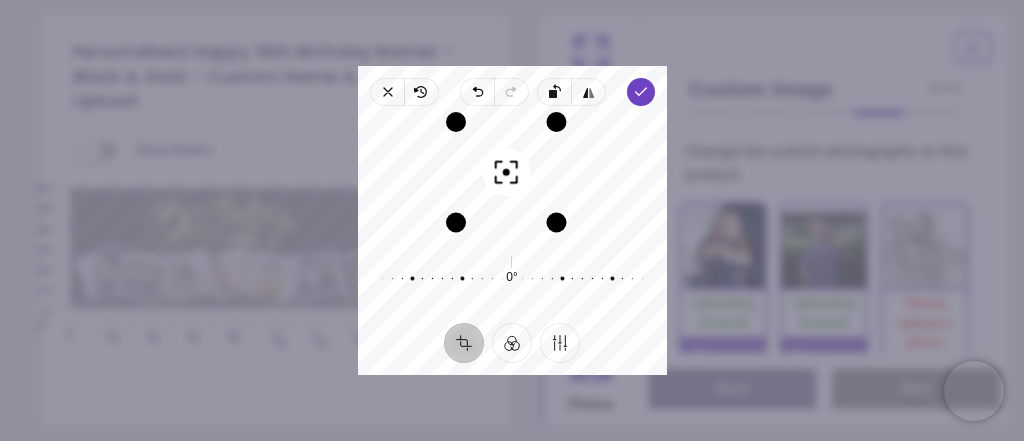 scroll, scrollTop: 0, scrollLeft: 0, axis: both 